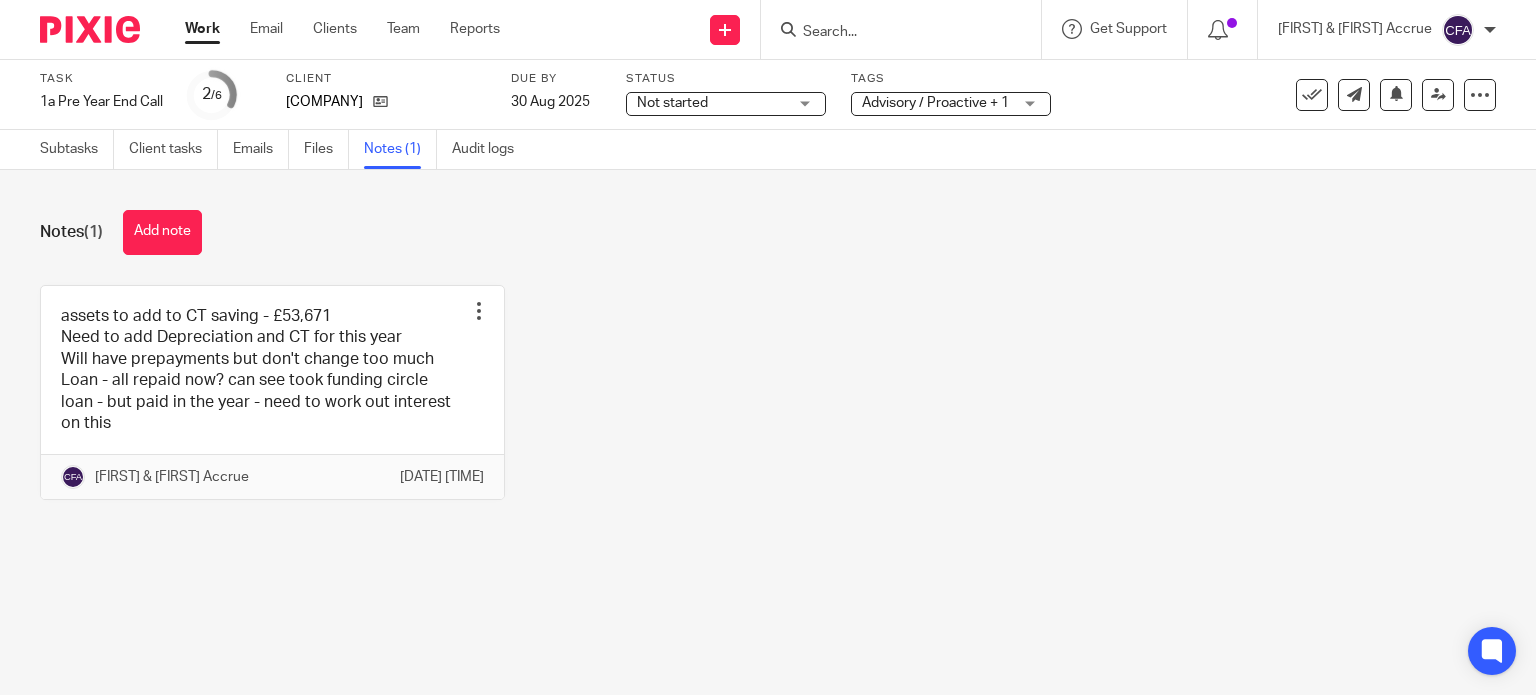 scroll, scrollTop: 0, scrollLeft: 0, axis: both 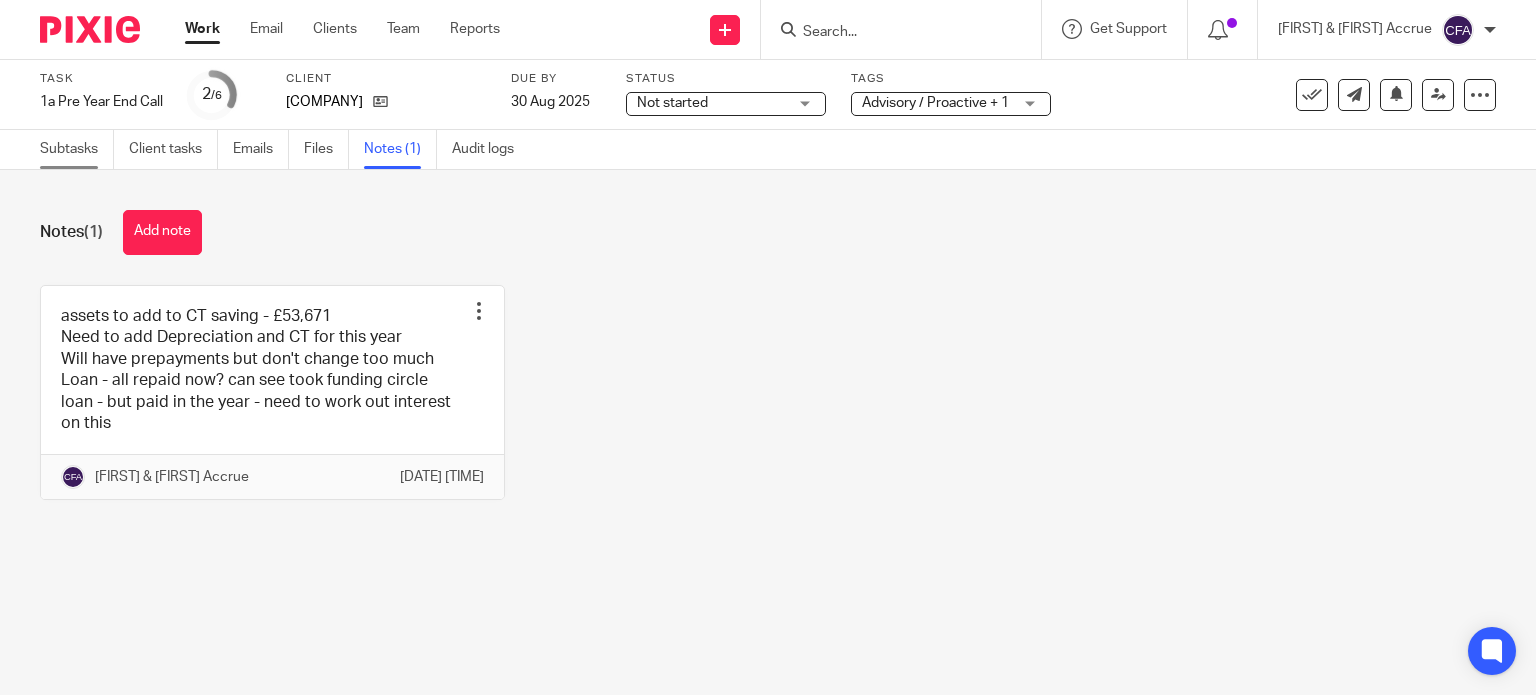 click on "Subtasks" at bounding box center (77, 149) 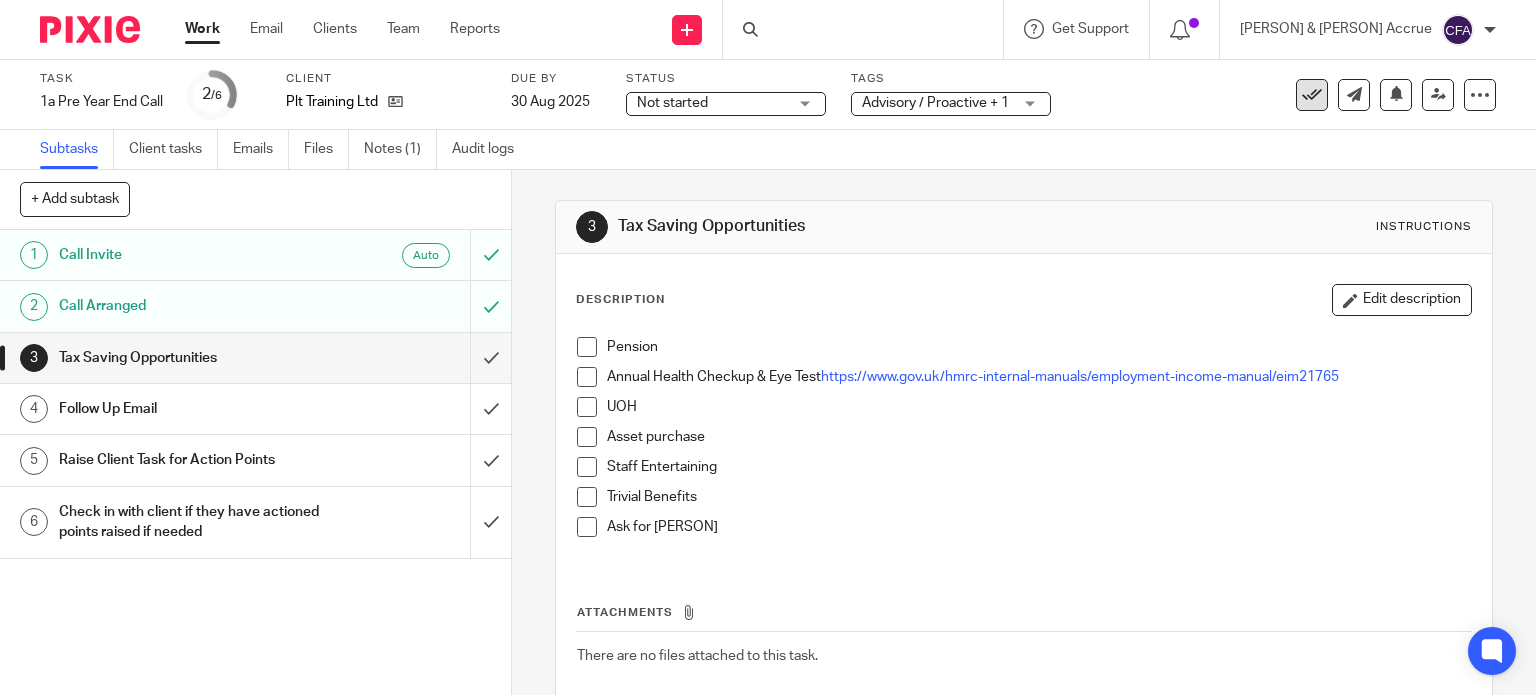 scroll, scrollTop: 0, scrollLeft: 0, axis: both 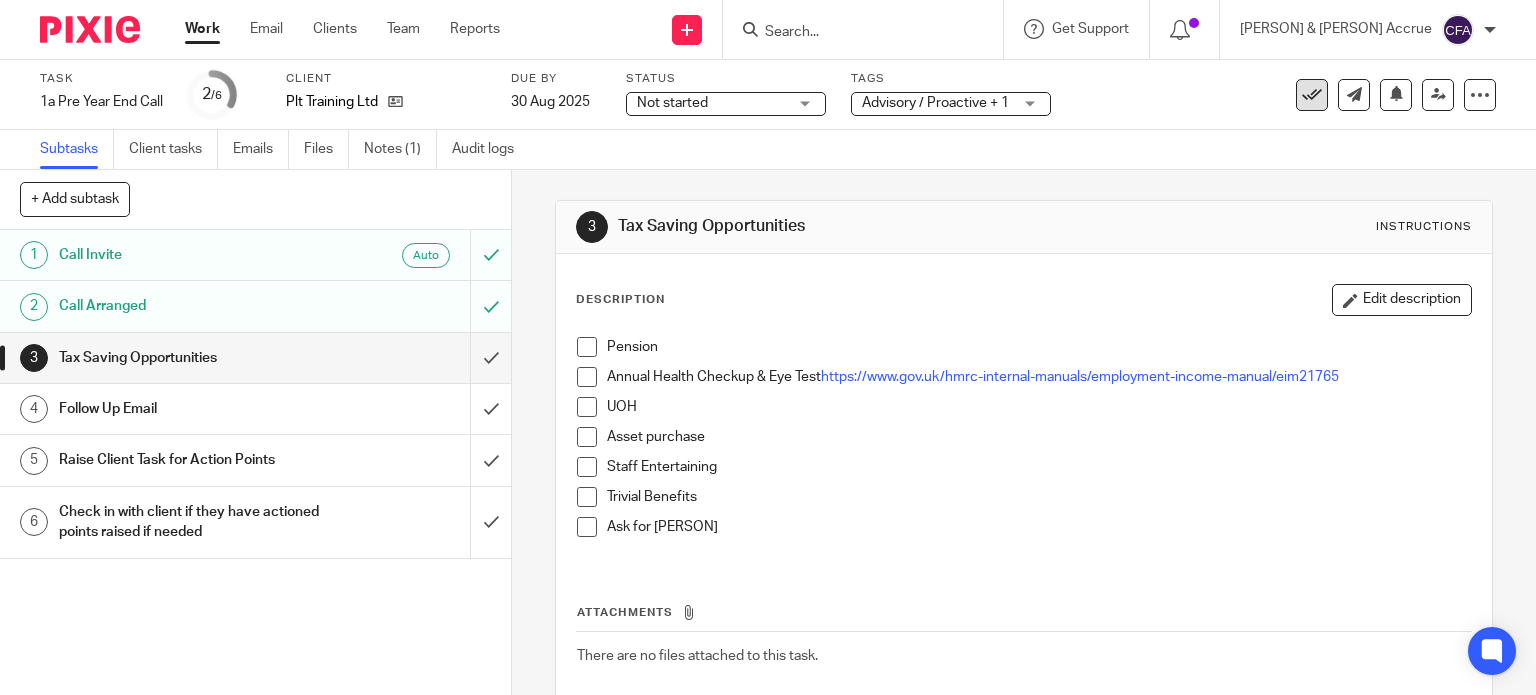 click at bounding box center [1312, 95] 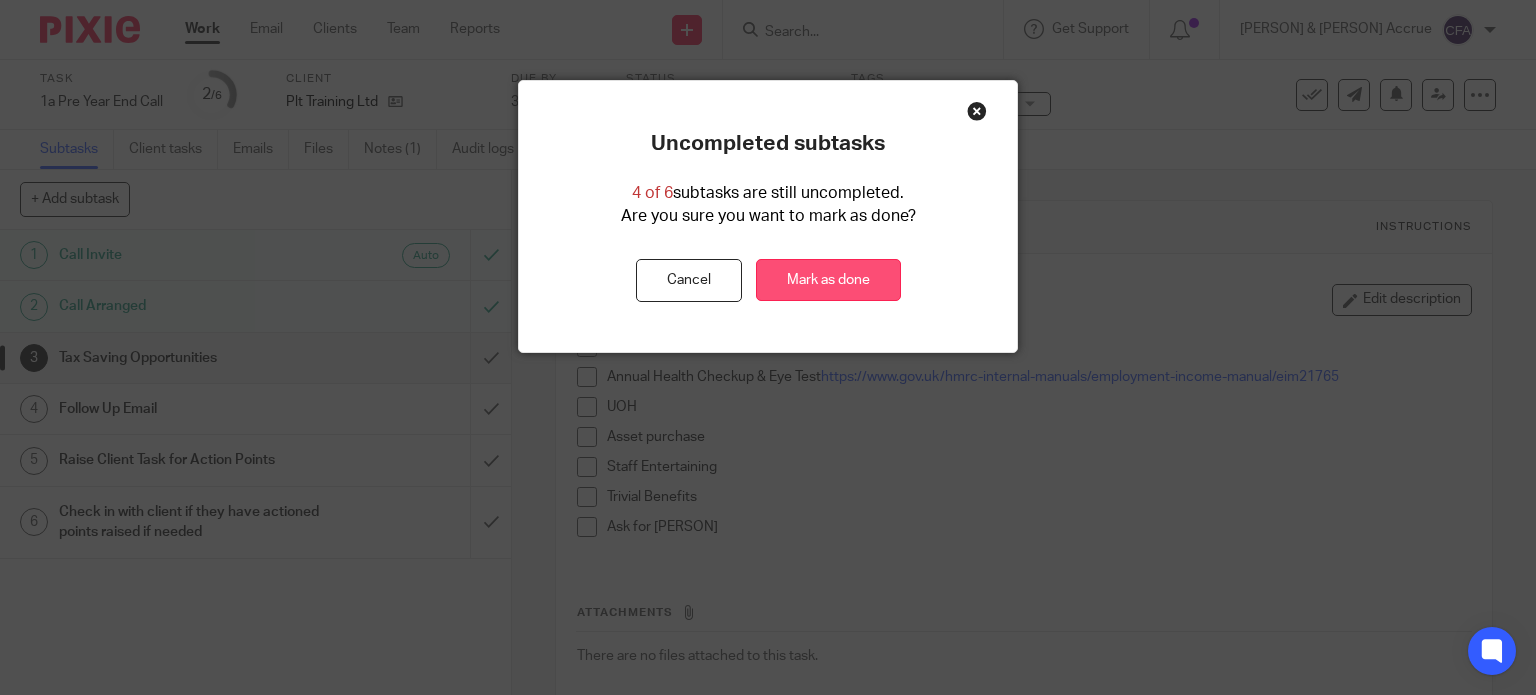 click on "Mark as done" at bounding box center (828, 280) 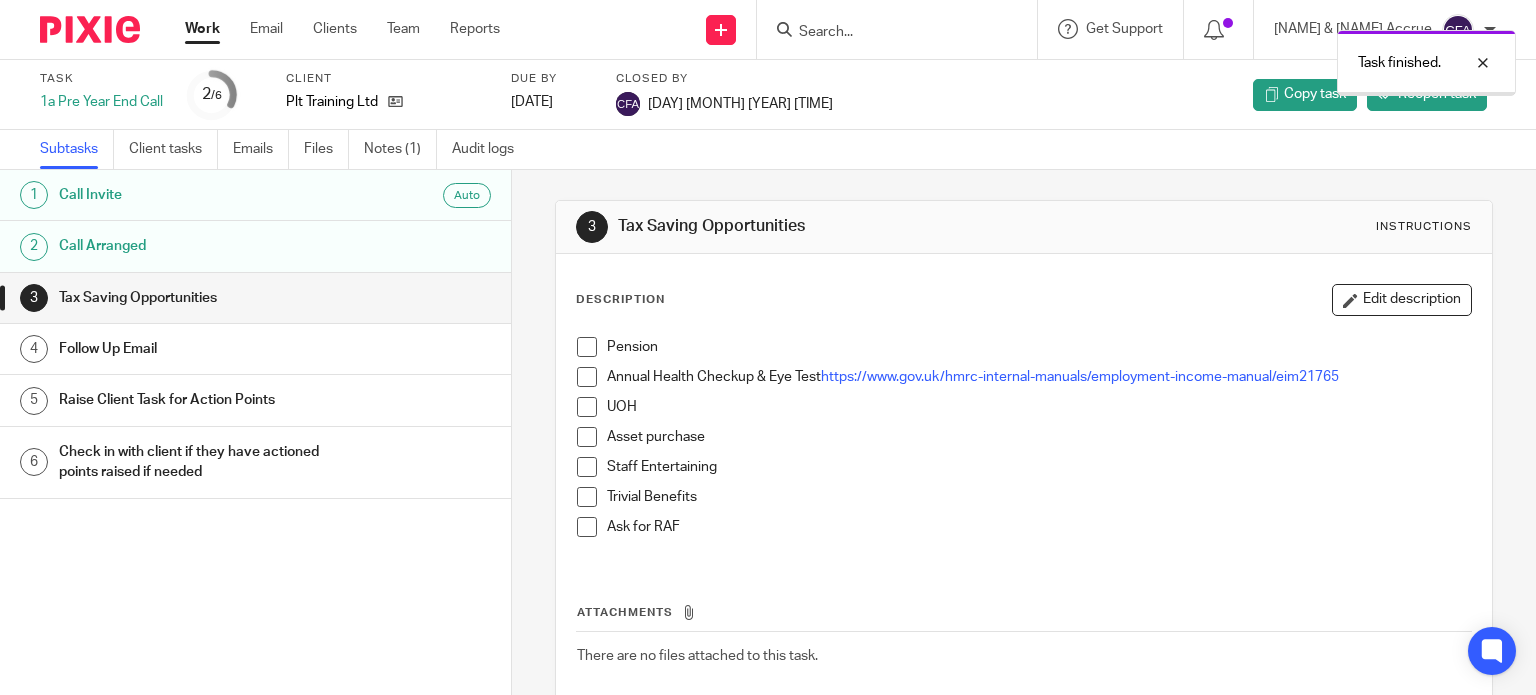 scroll, scrollTop: 0, scrollLeft: 0, axis: both 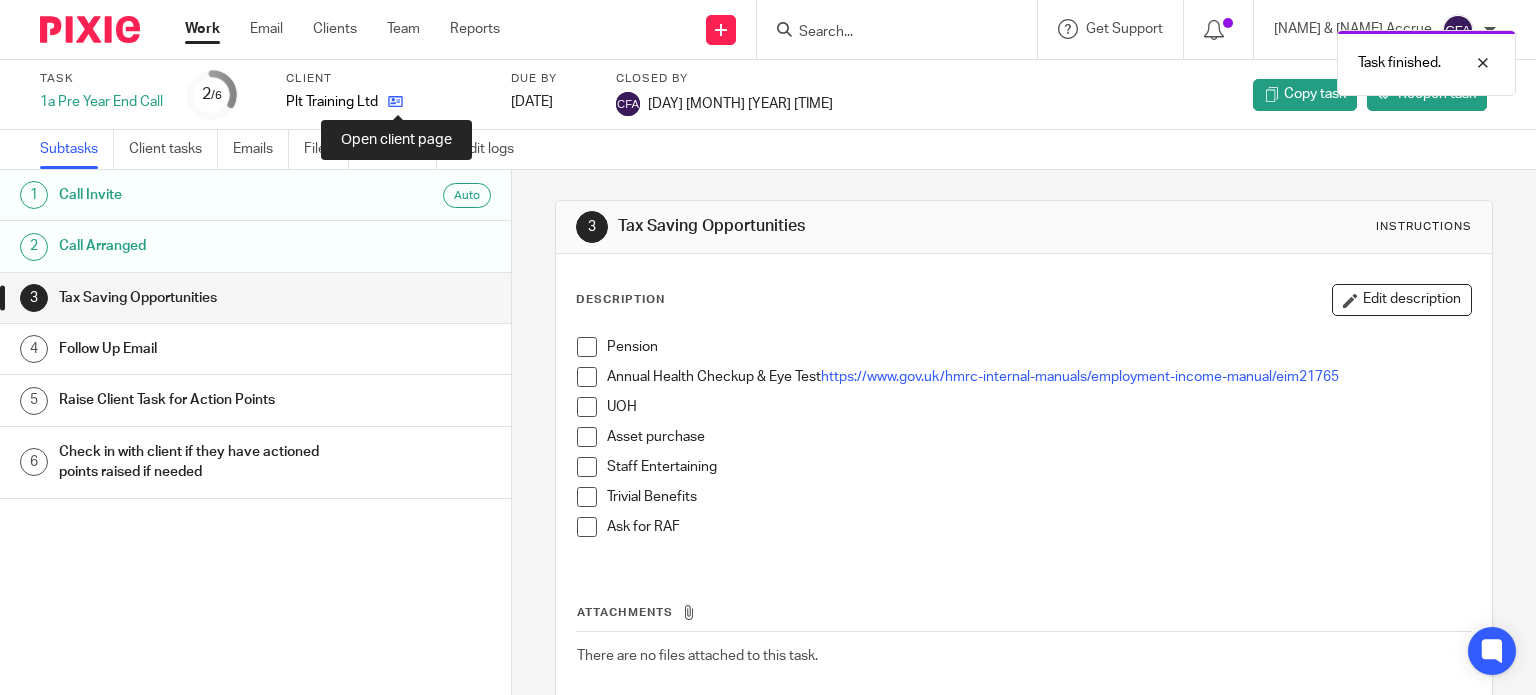 click at bounding box center [395, 101] 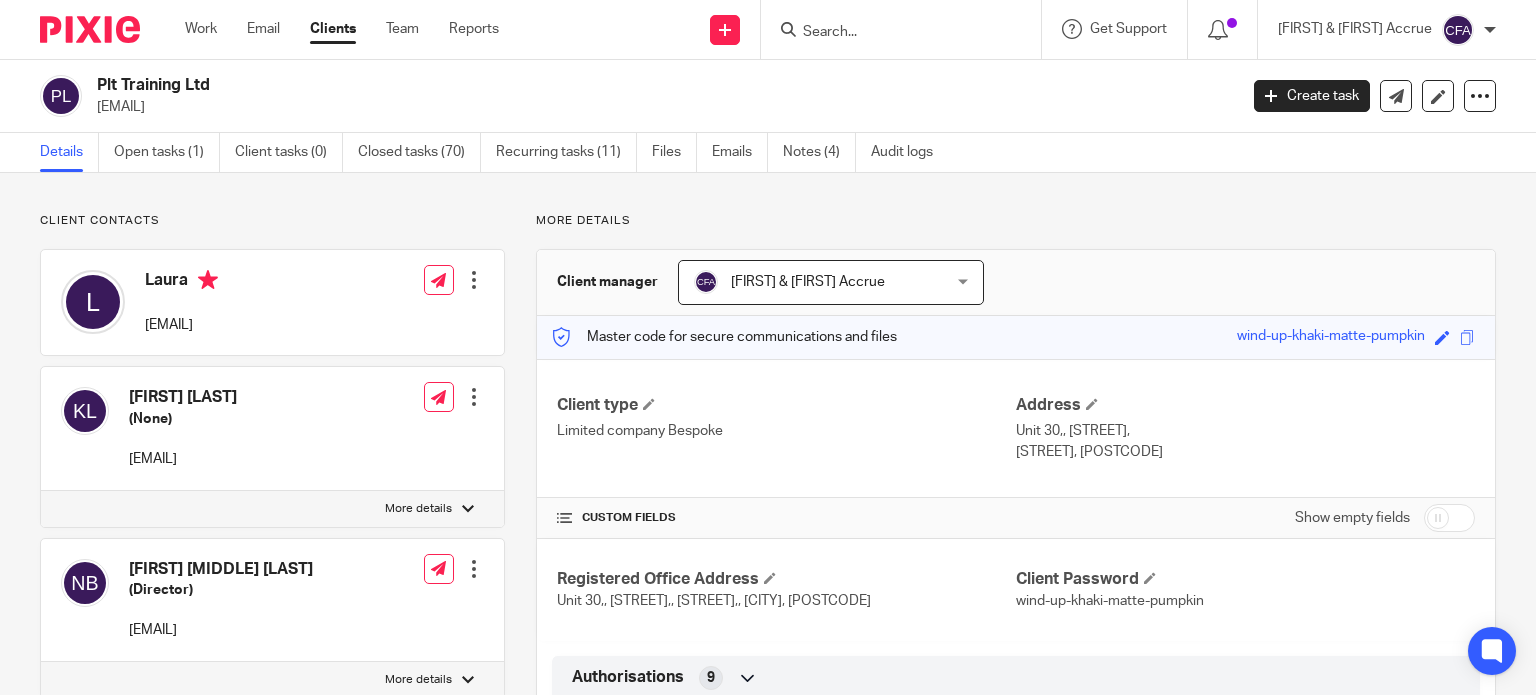 scroll, scrollTop: 0, scrollLeft: 0, axis: both 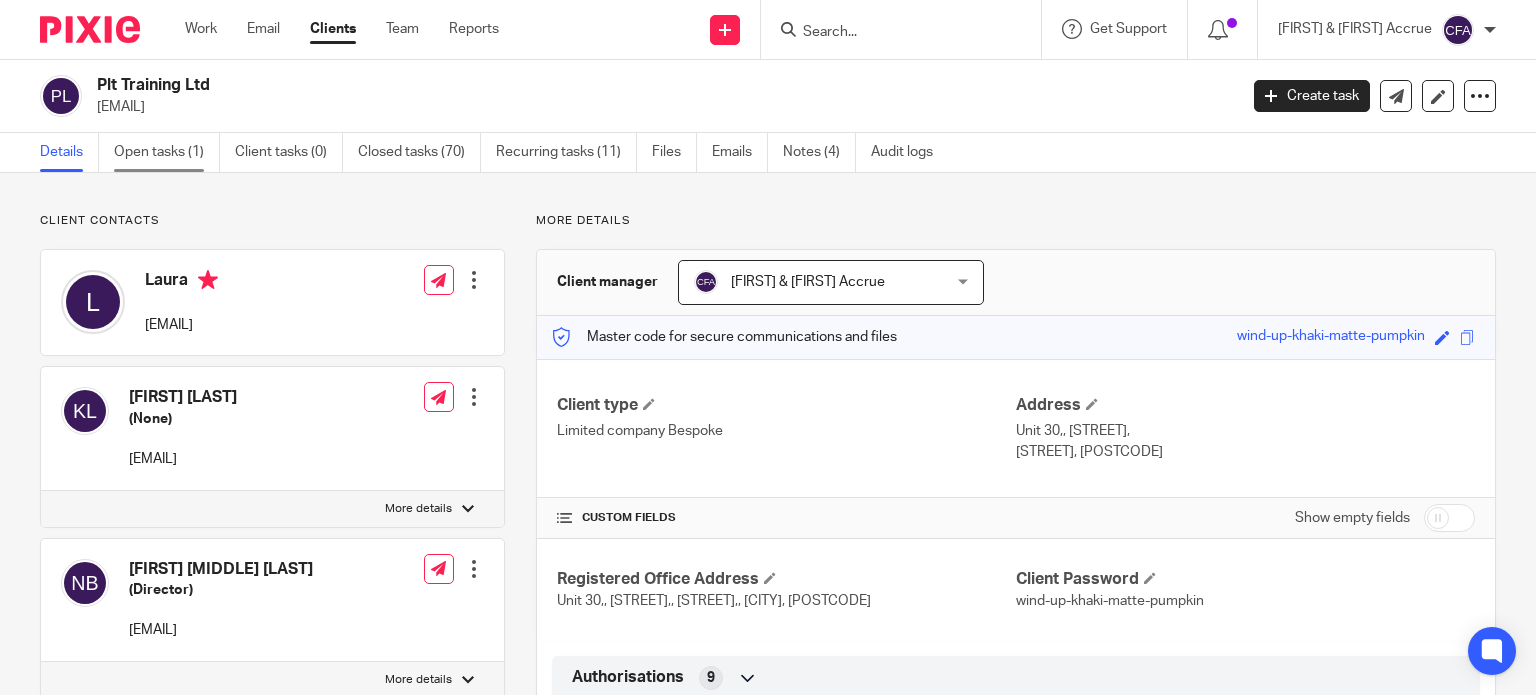 click on "Open tasks (1)" at bounding box center (167, 152) 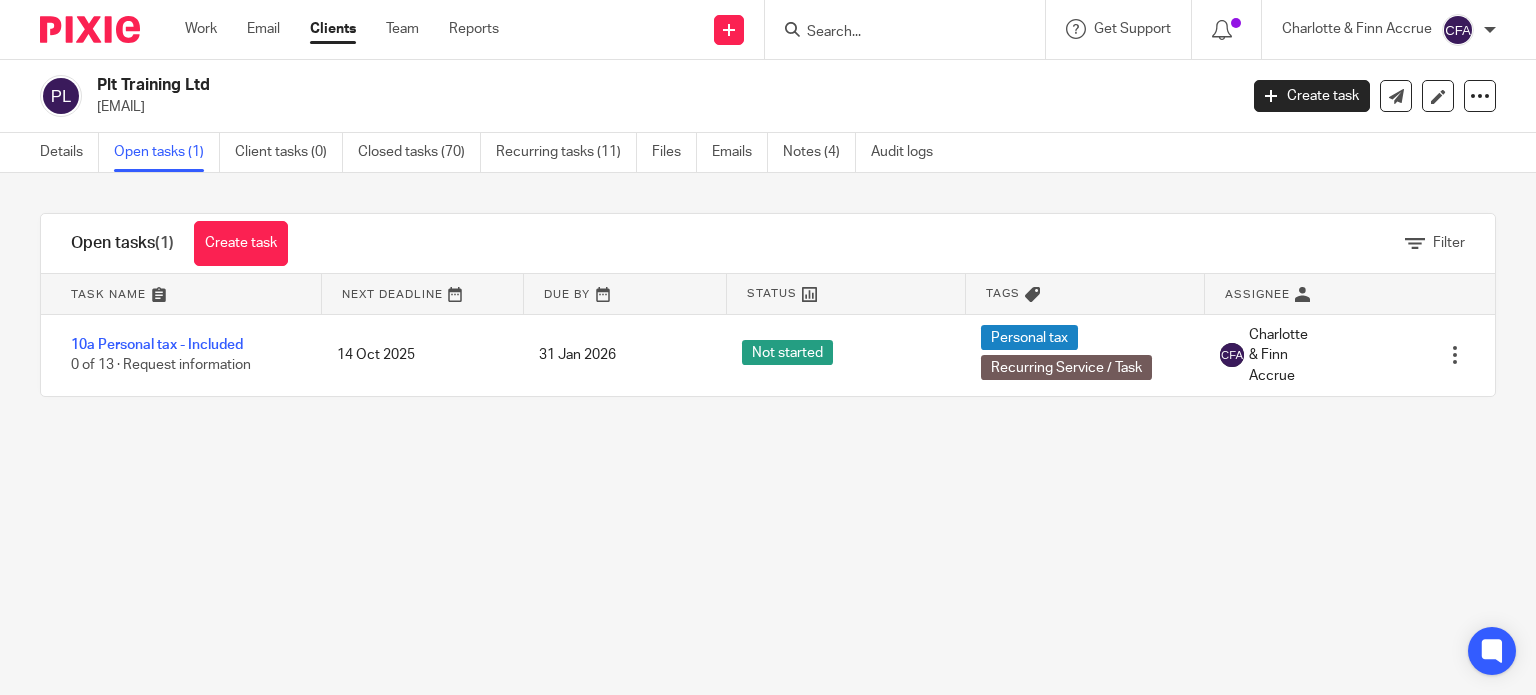 scroll, scrollTop: 0, scrollLeft: 0, axis: both 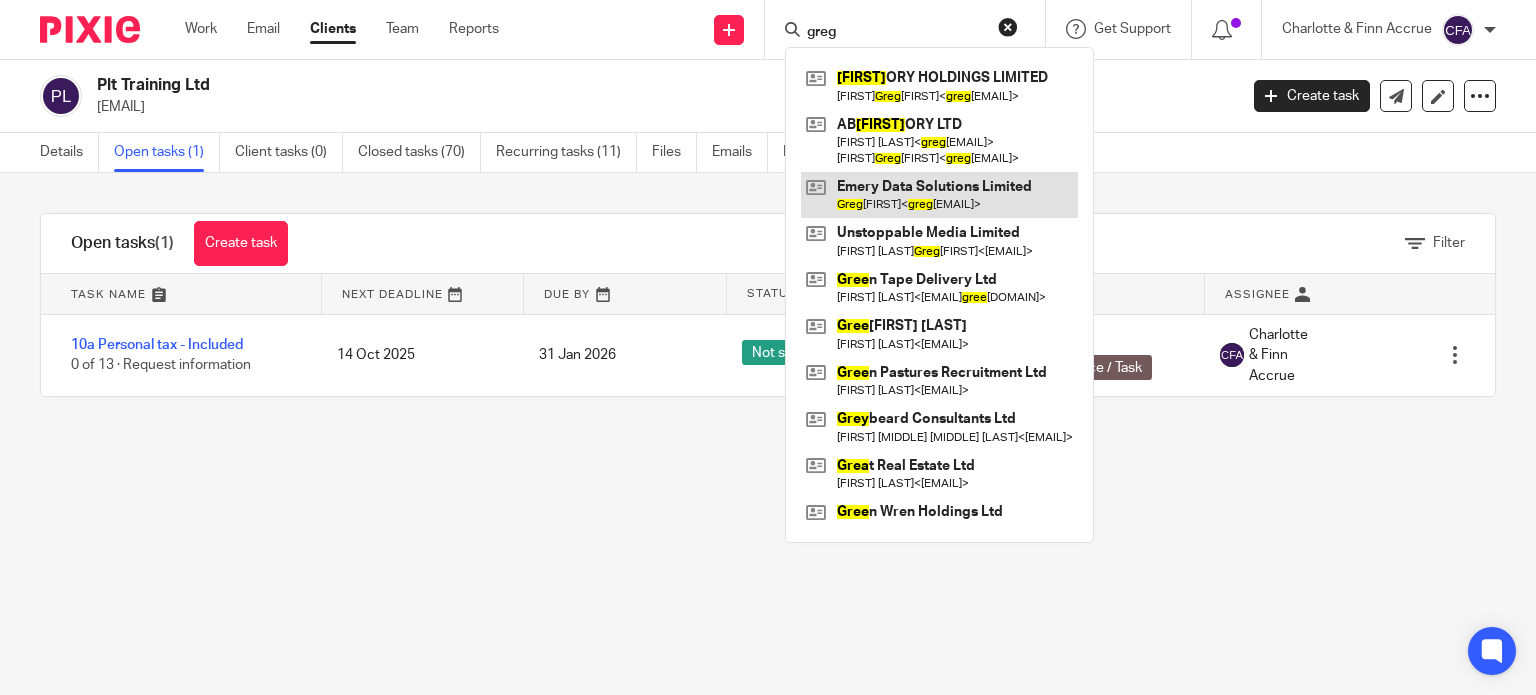type on "greg" 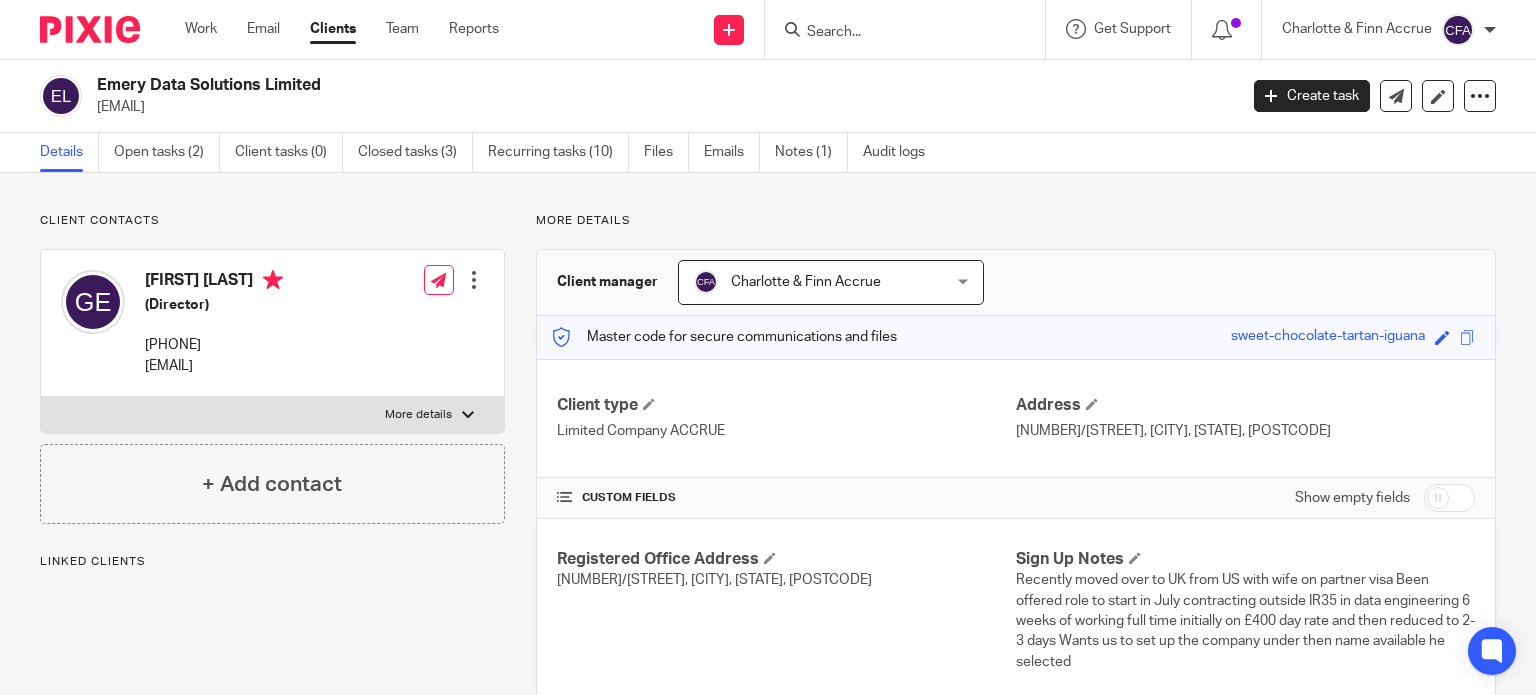 scroll, scrollTop: 0, scrollLeft: 0, axis: both 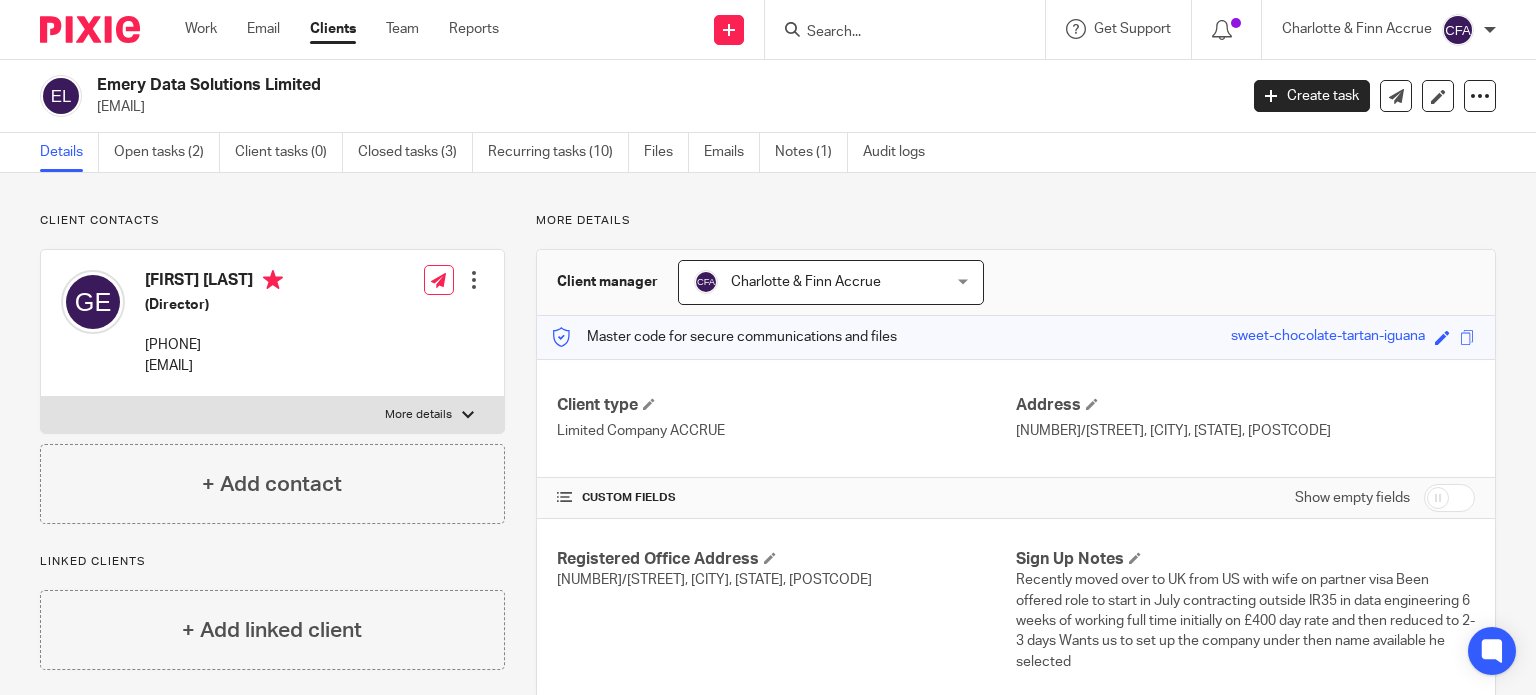 click at bounding box center (1449, 498) 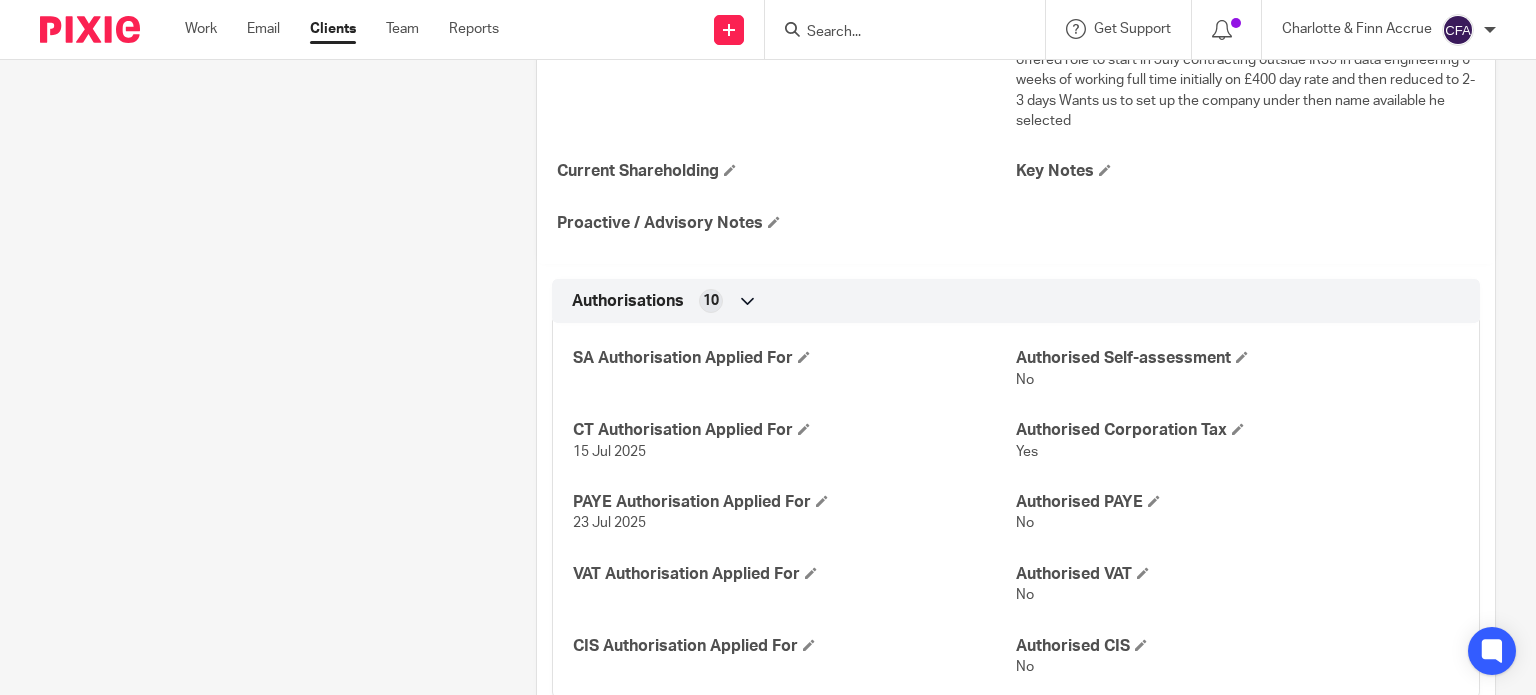 scroll, scrollTop: 700, scrollLeft: 0, axis: vertical 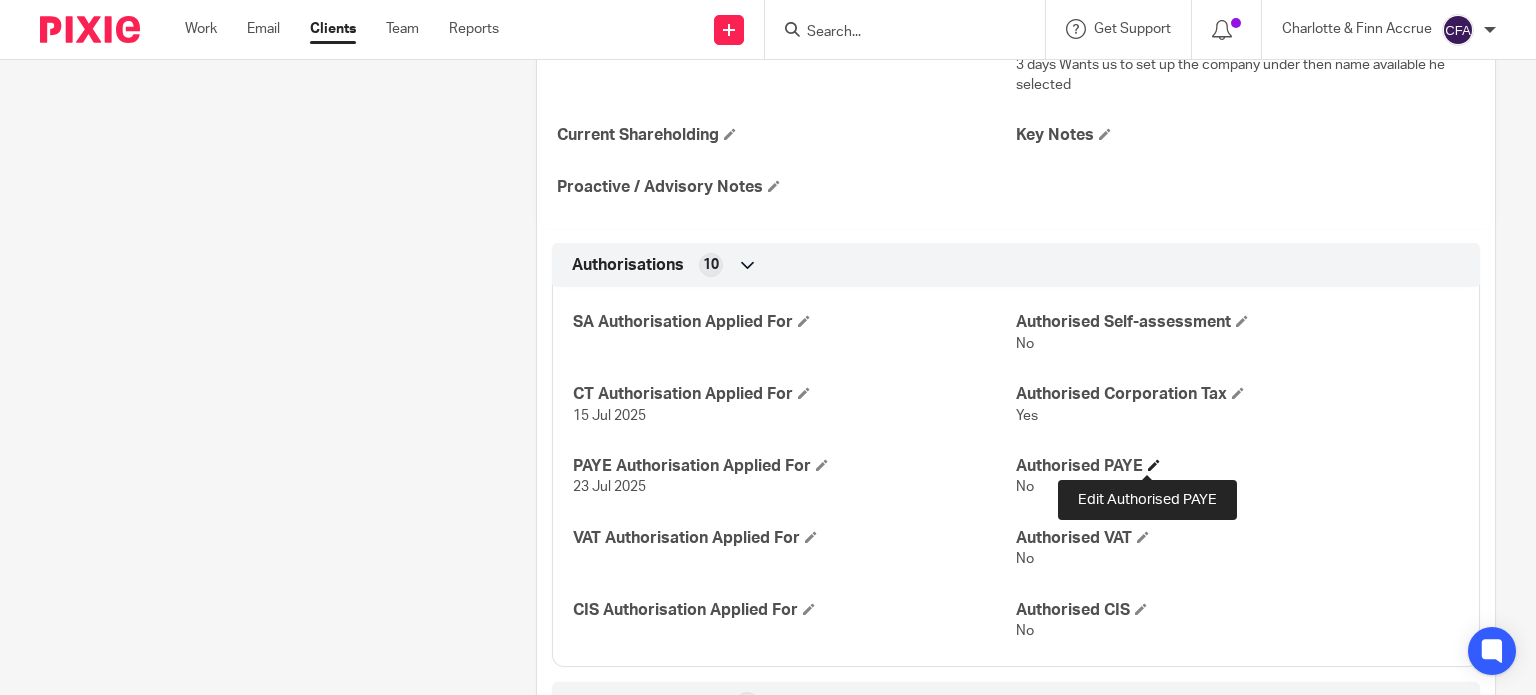 click at bounding box center (1154, 465) 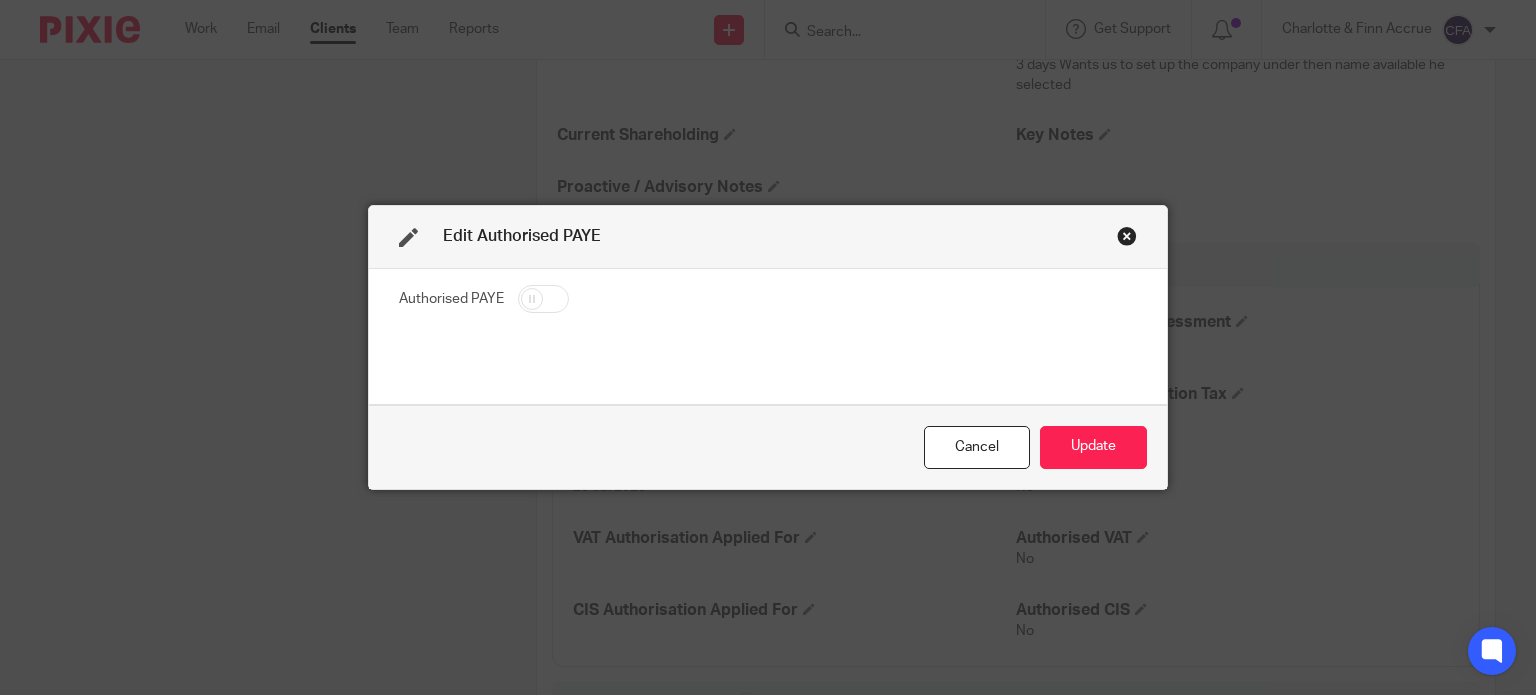click at bounding box center (543, 299) 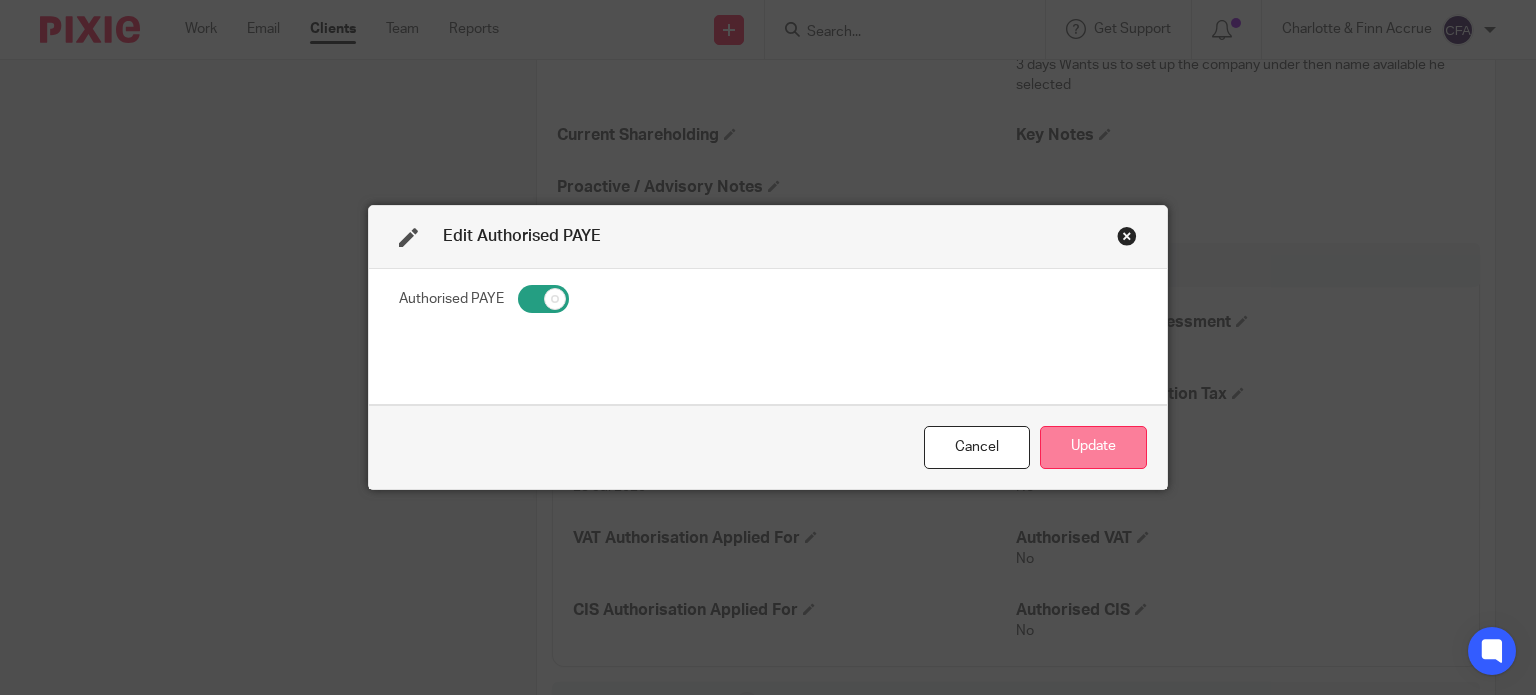click on "Update" at bounding box center (1093, 447) 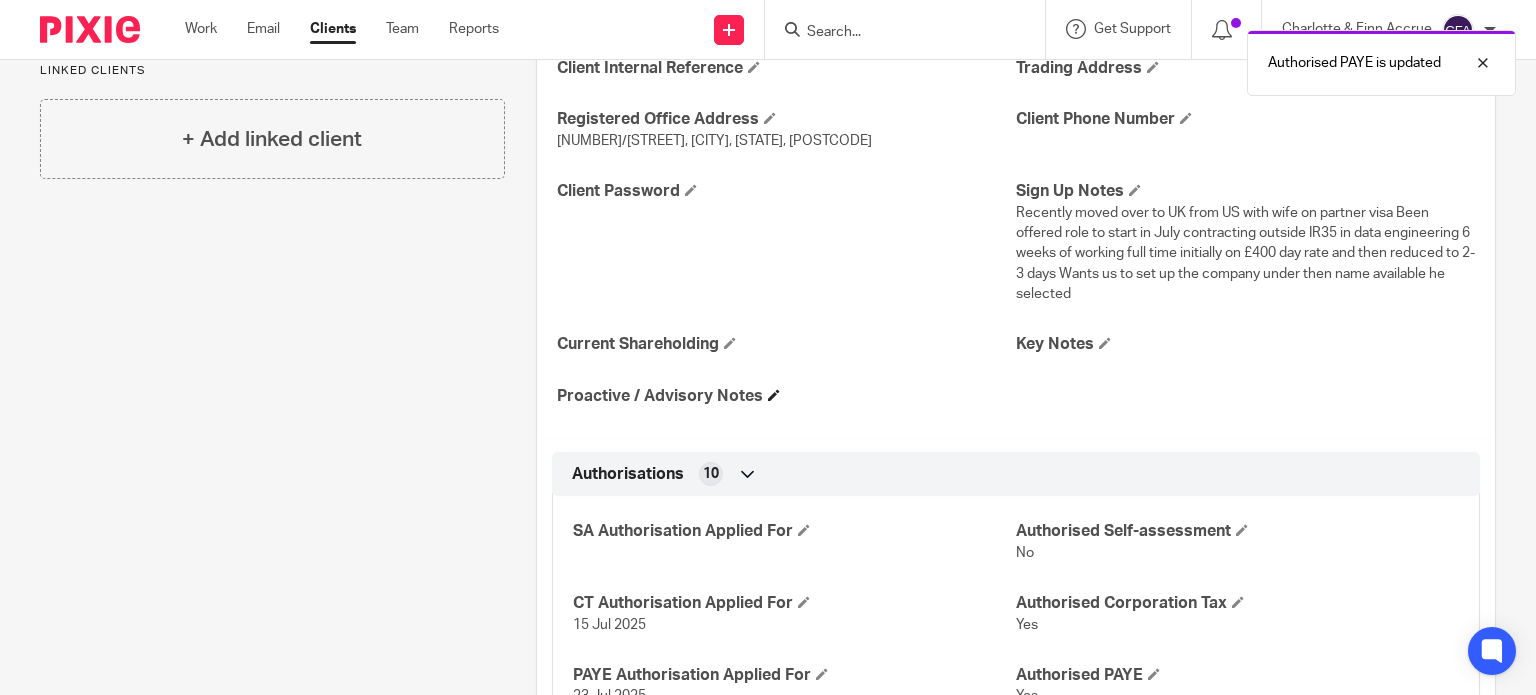scroll, scrollTop: 400, scrollLeft: 0, axis: vertical 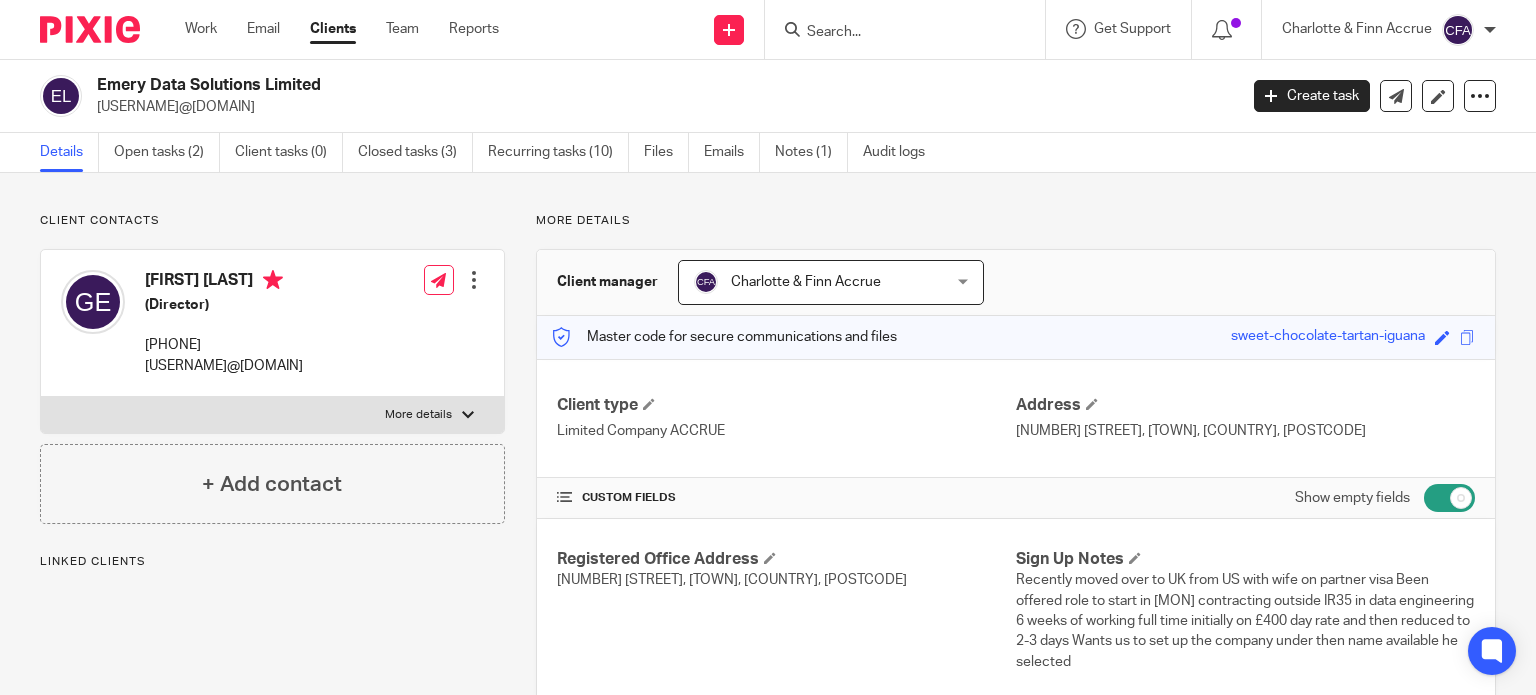 click at bounding box center [895, 33] 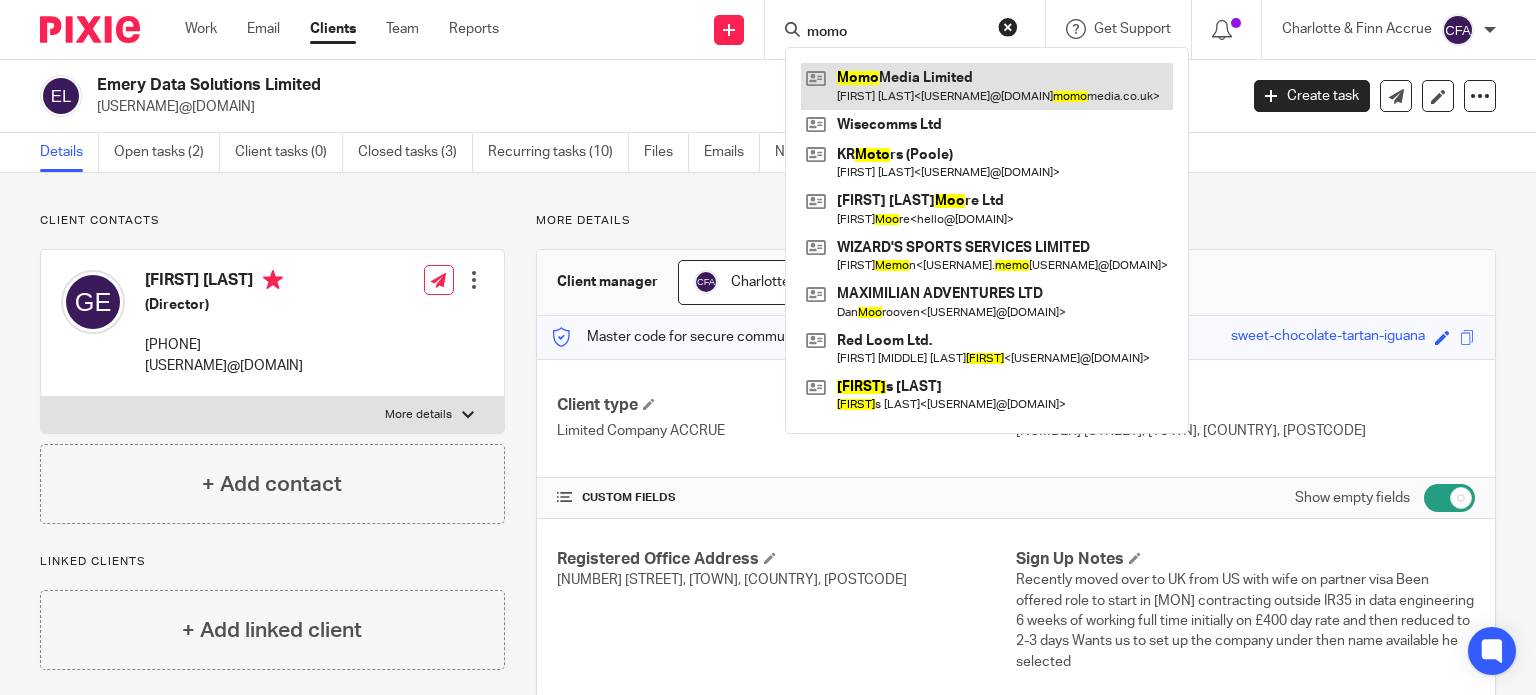 type on "momo" 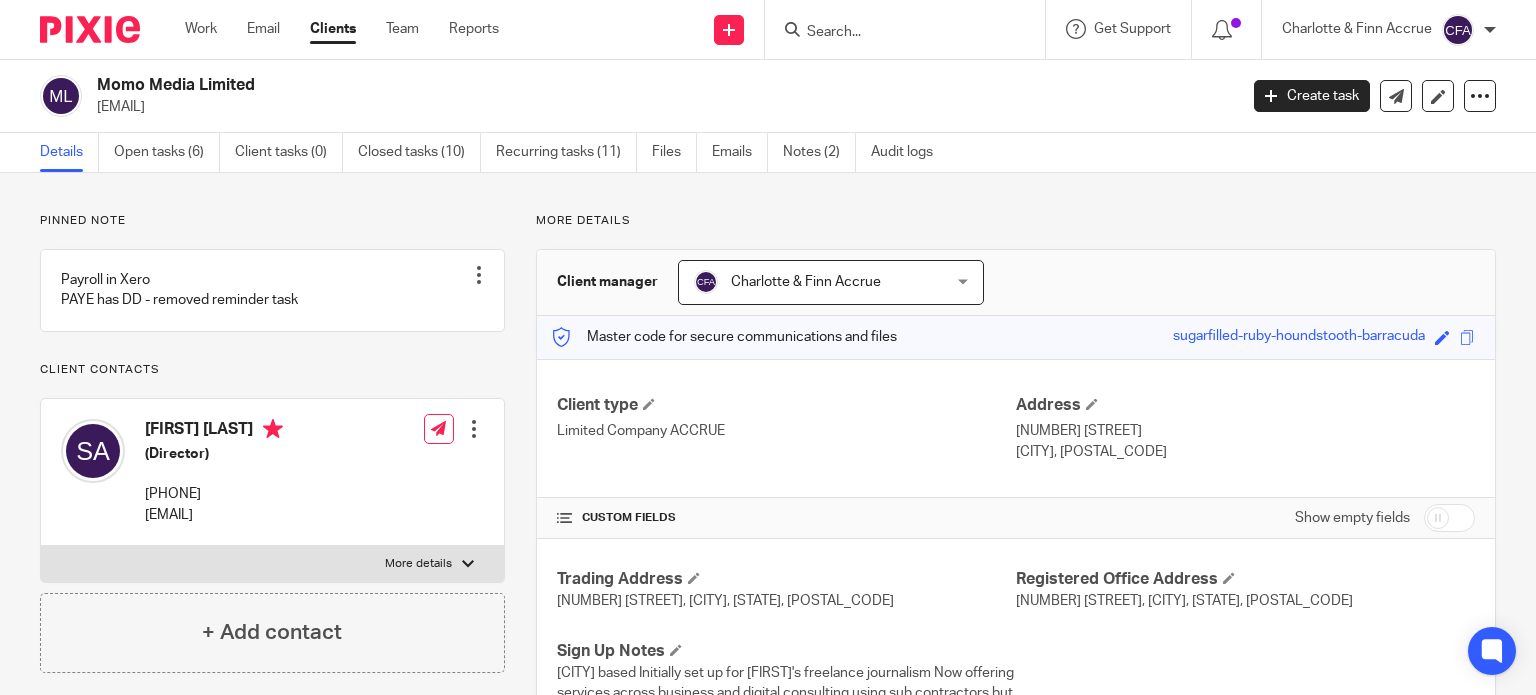 scroll, scrollTop: 0, scrollLeft: 0, axis: both 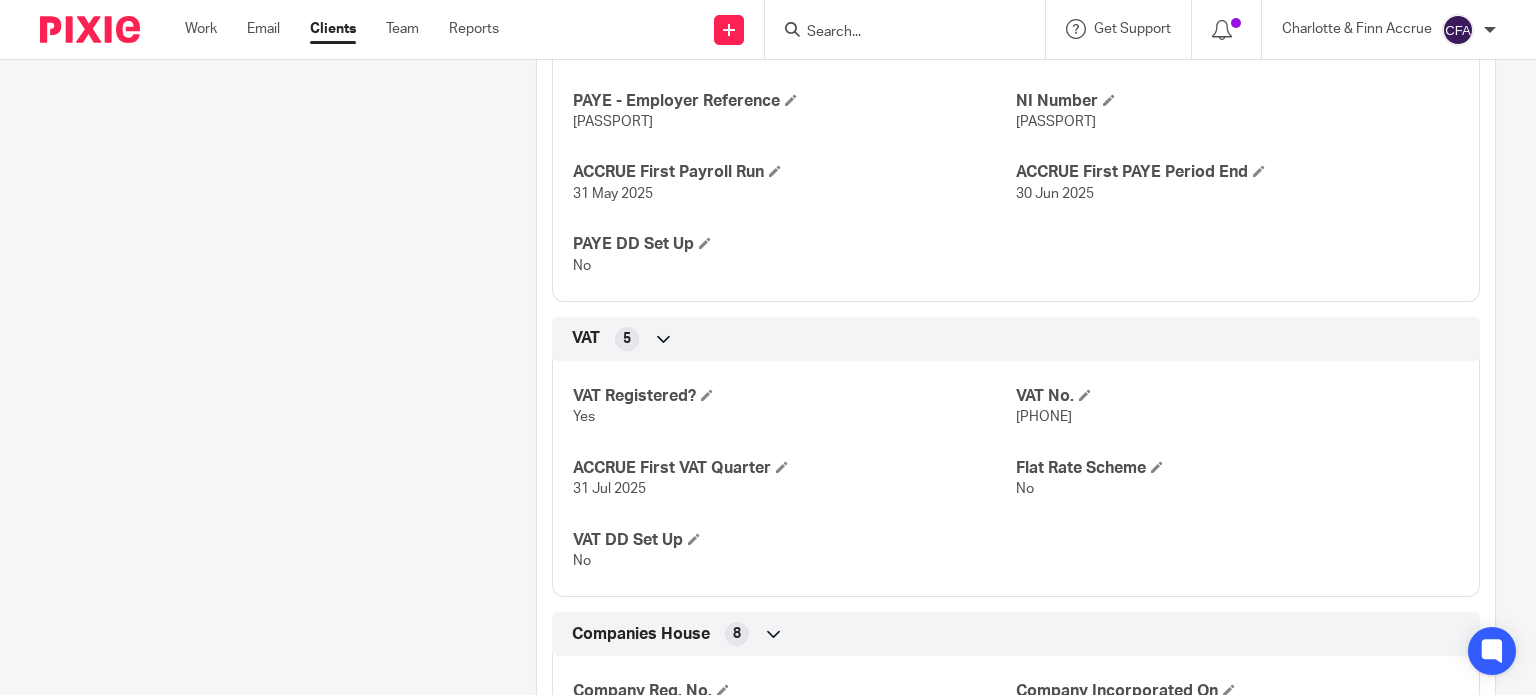 click on "355888835" at bounding box center [1044, 417] 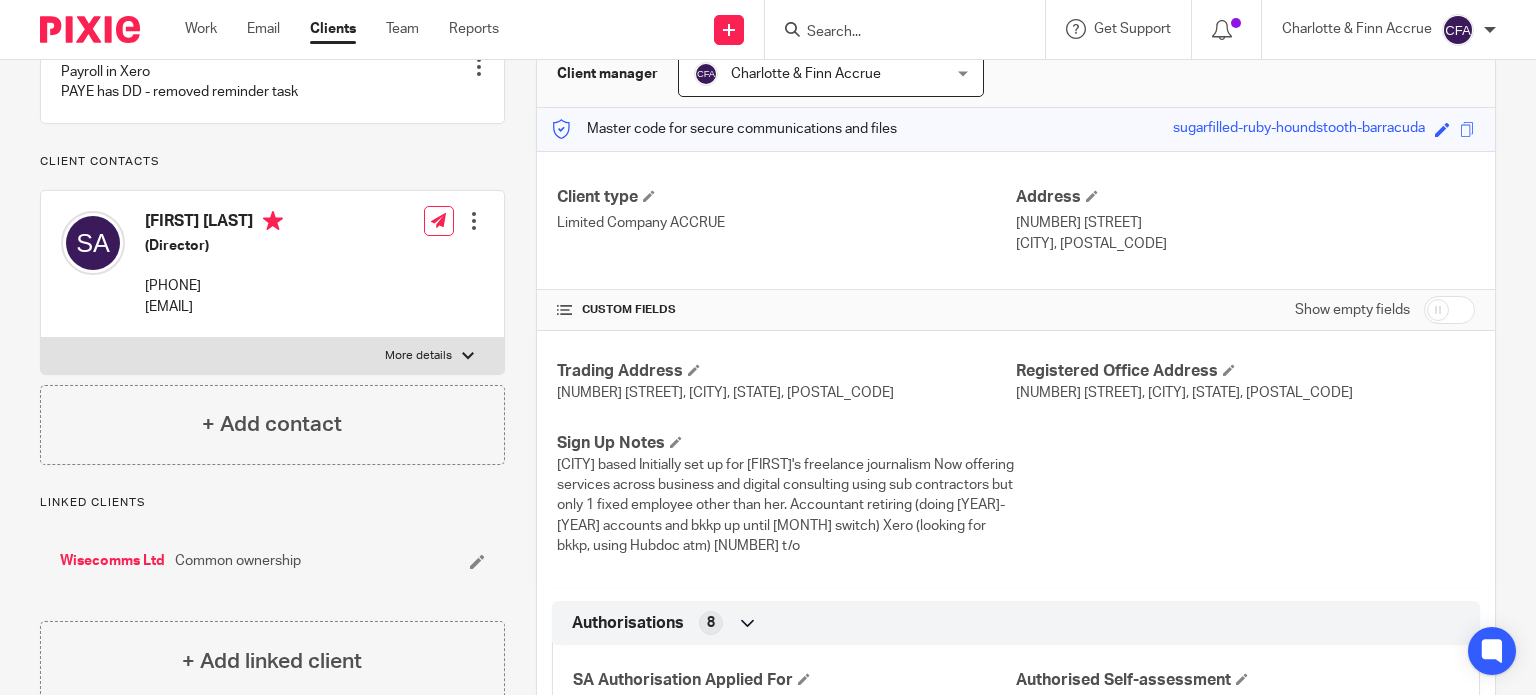 scroll, scrollTop: 0, scrollLeft: 0, axis: both 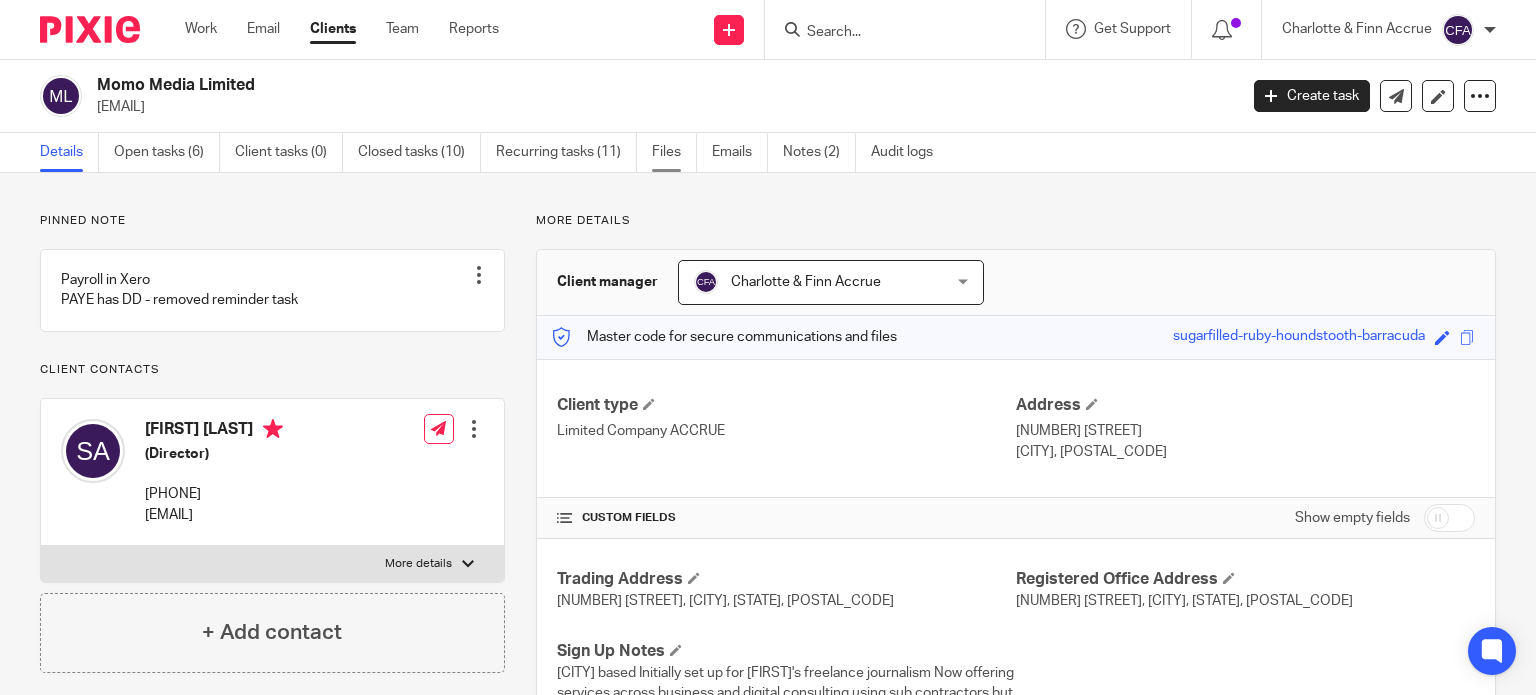 click on "Files" at bounding box center [674, 152] 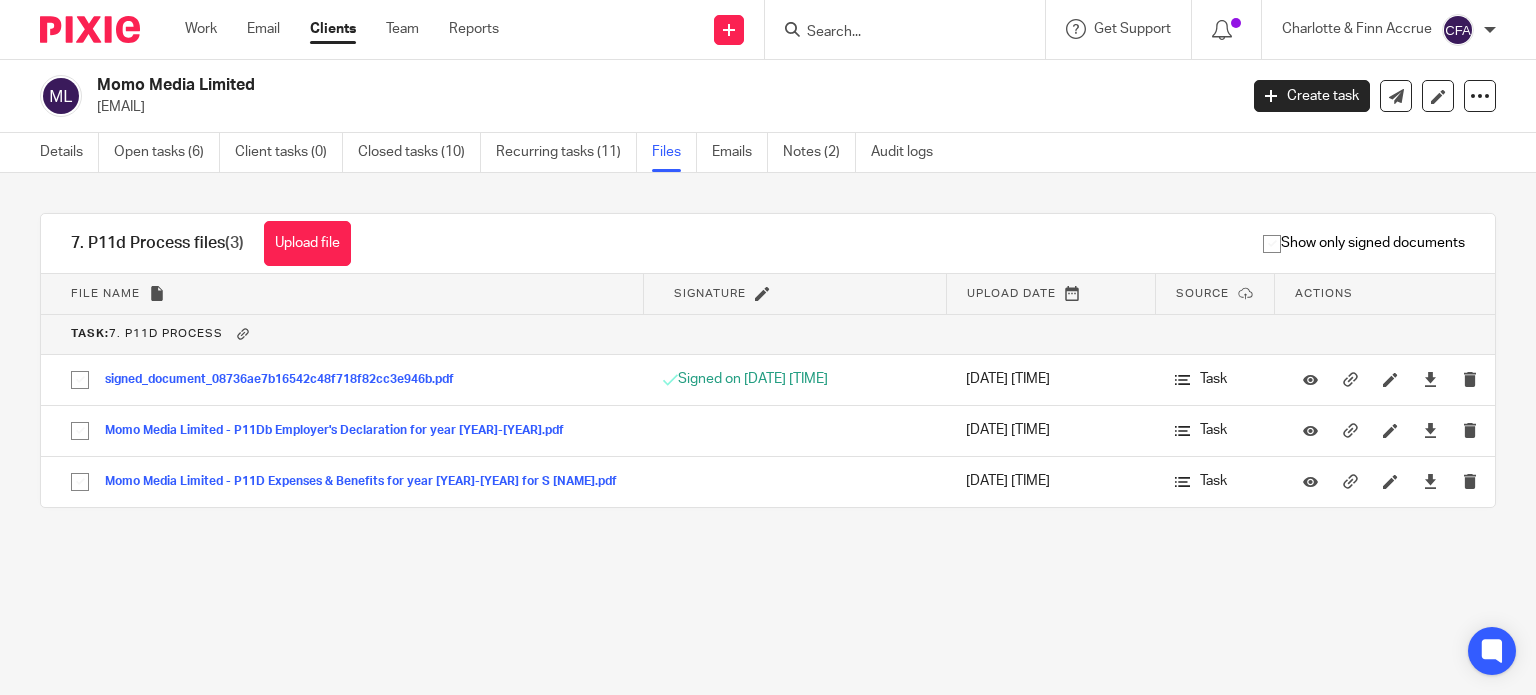 scroll, scrollTop: 0, scrollLeft: 0, axis: both 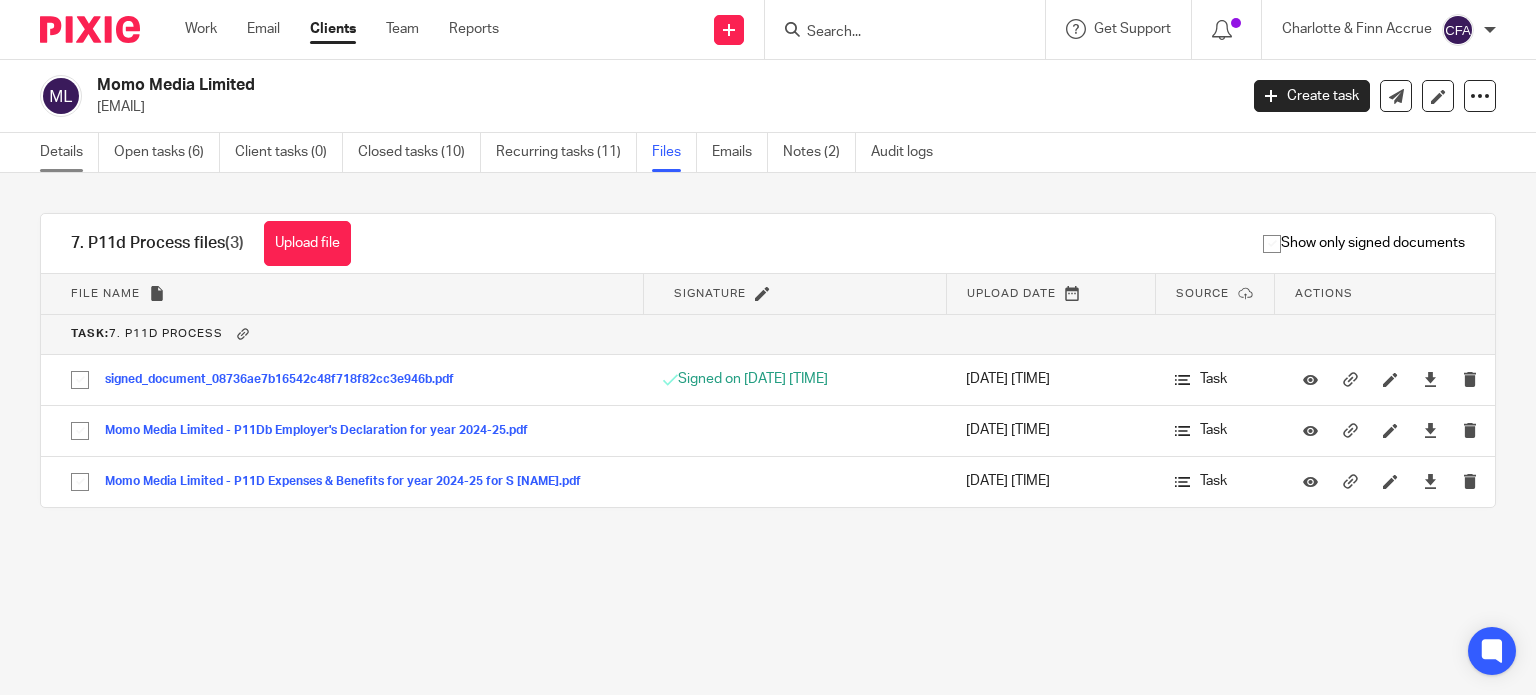 click on "Details" at bounding box center (69, 152) 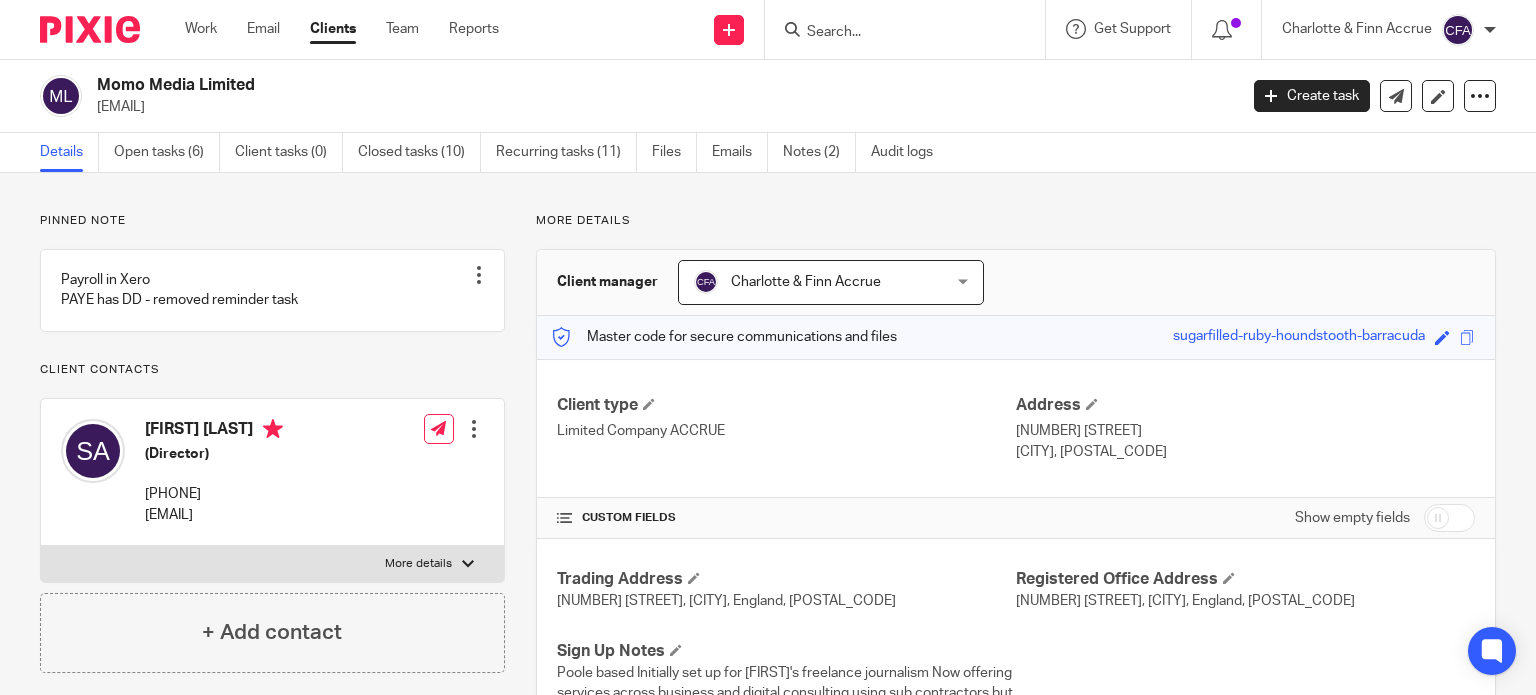 scroll, scrollTop: 0, scrollLeft: 0, axis: both 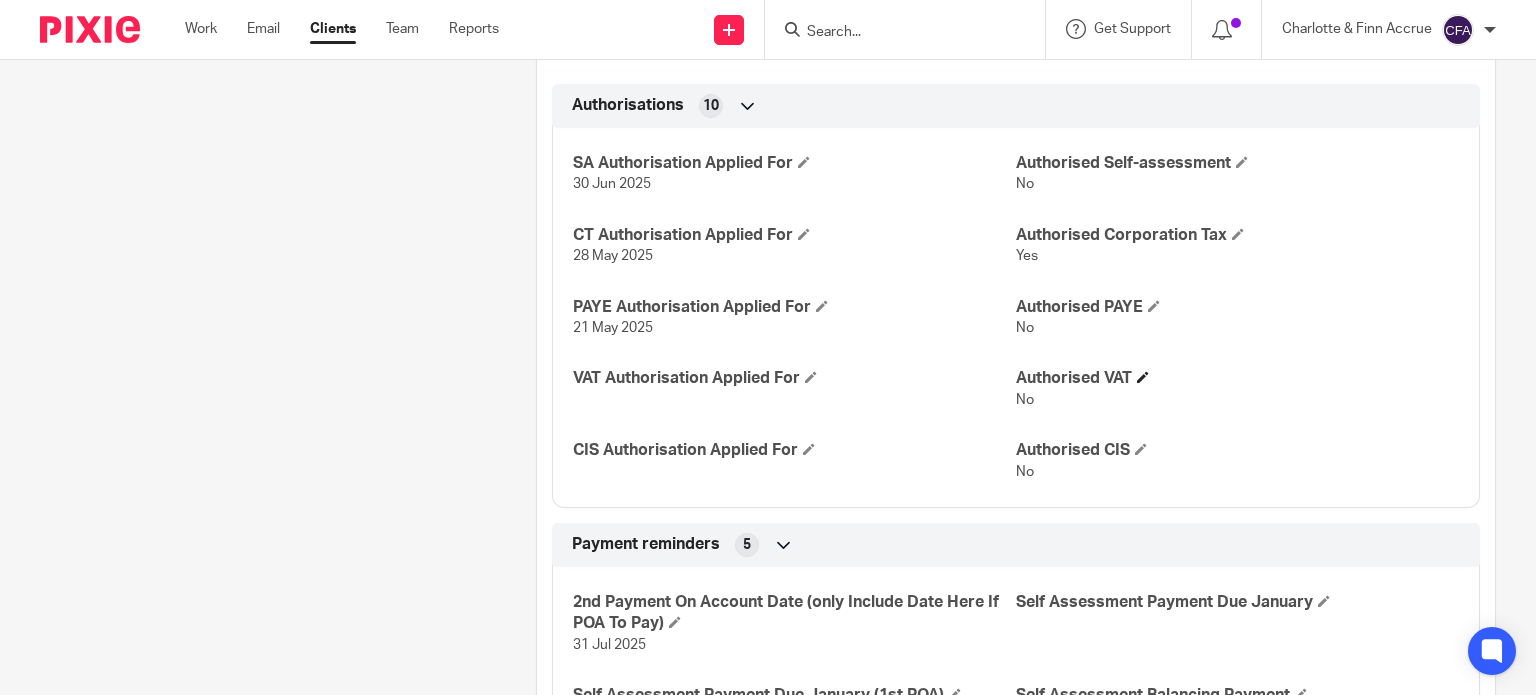 click on "Authorised VAT" at bounding box center [1237, 378] 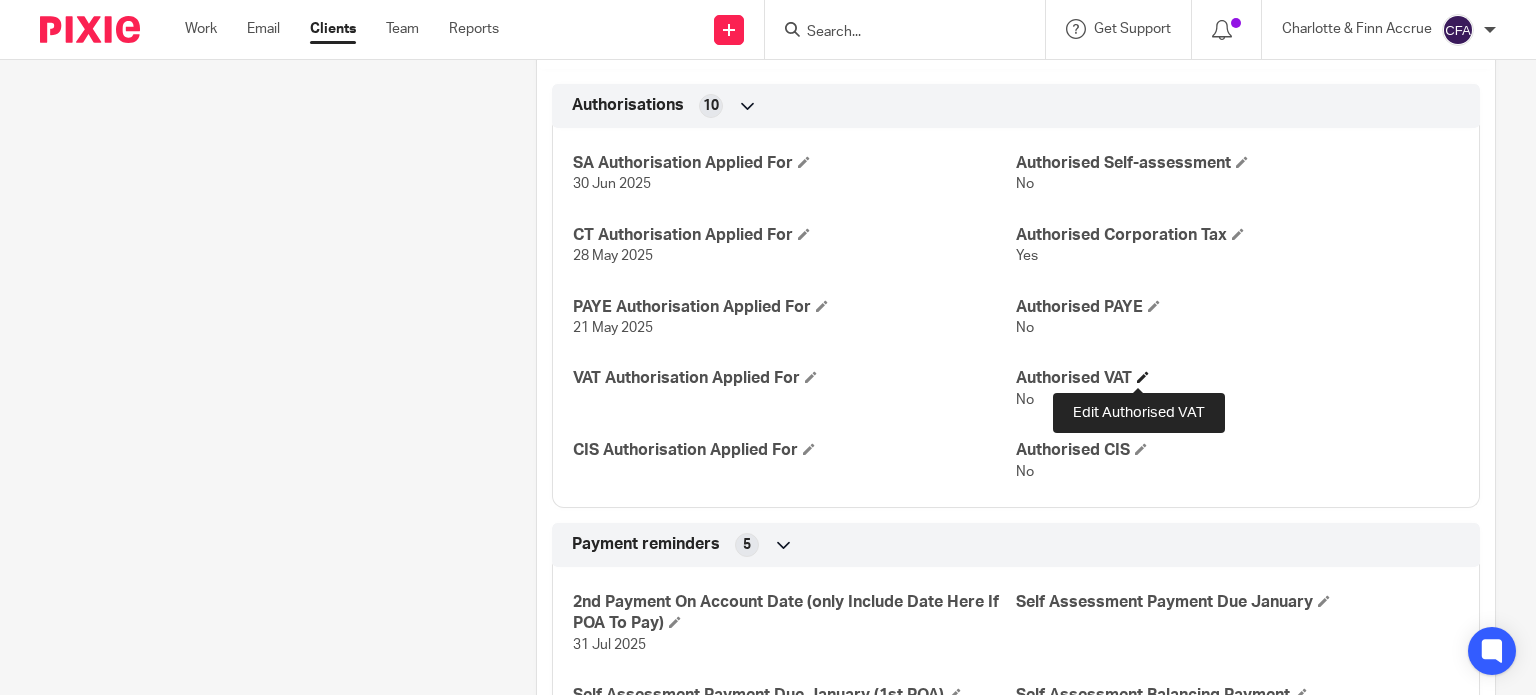 click at bounding box center (1143, 377) 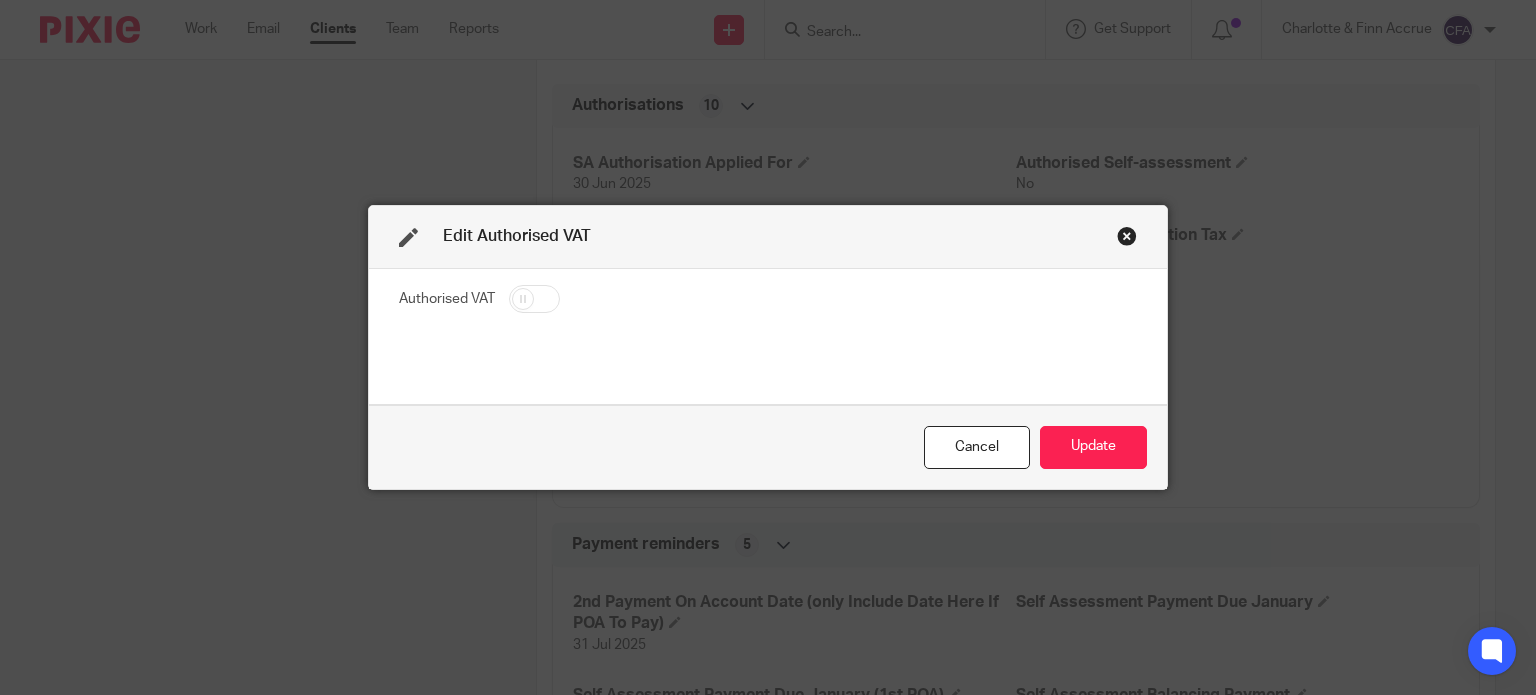click at bounding box center (534, 299) 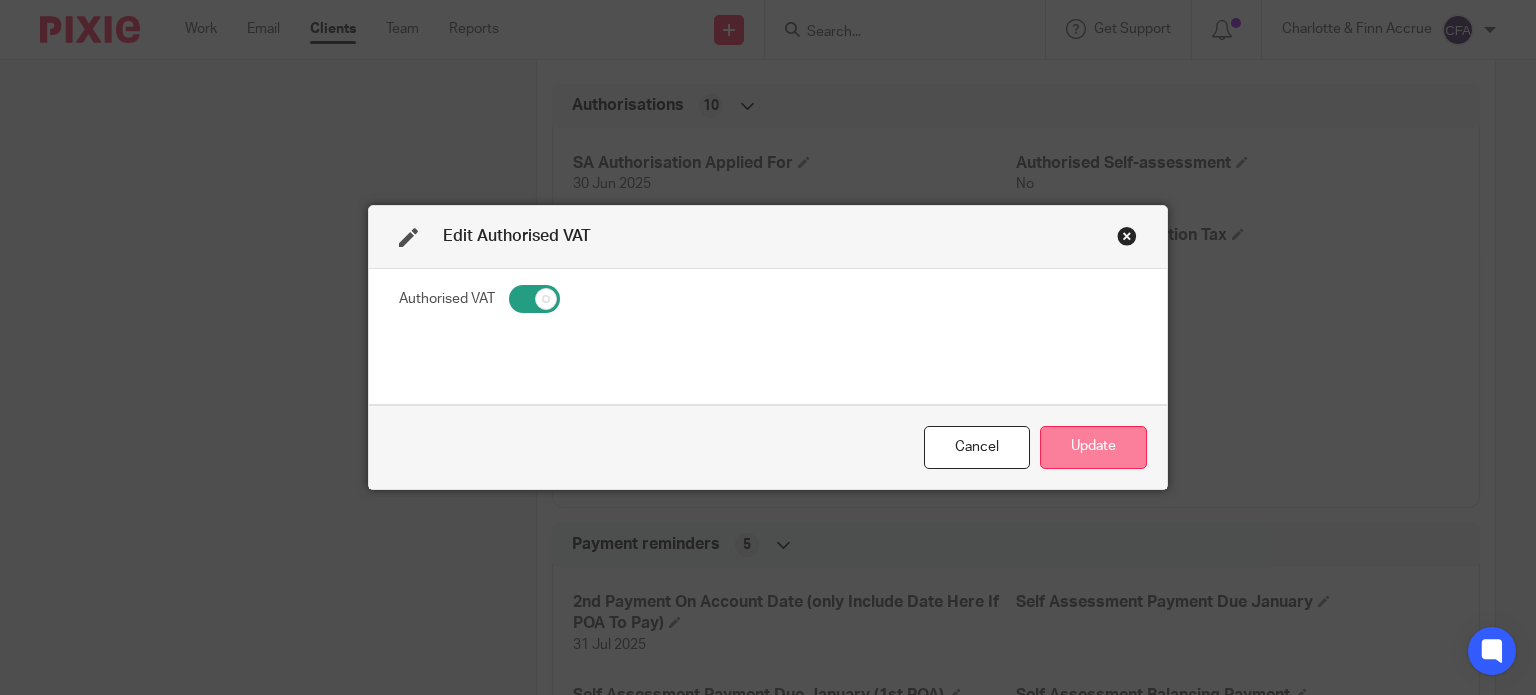 click on "Update" at bounding box center [1093, 447] 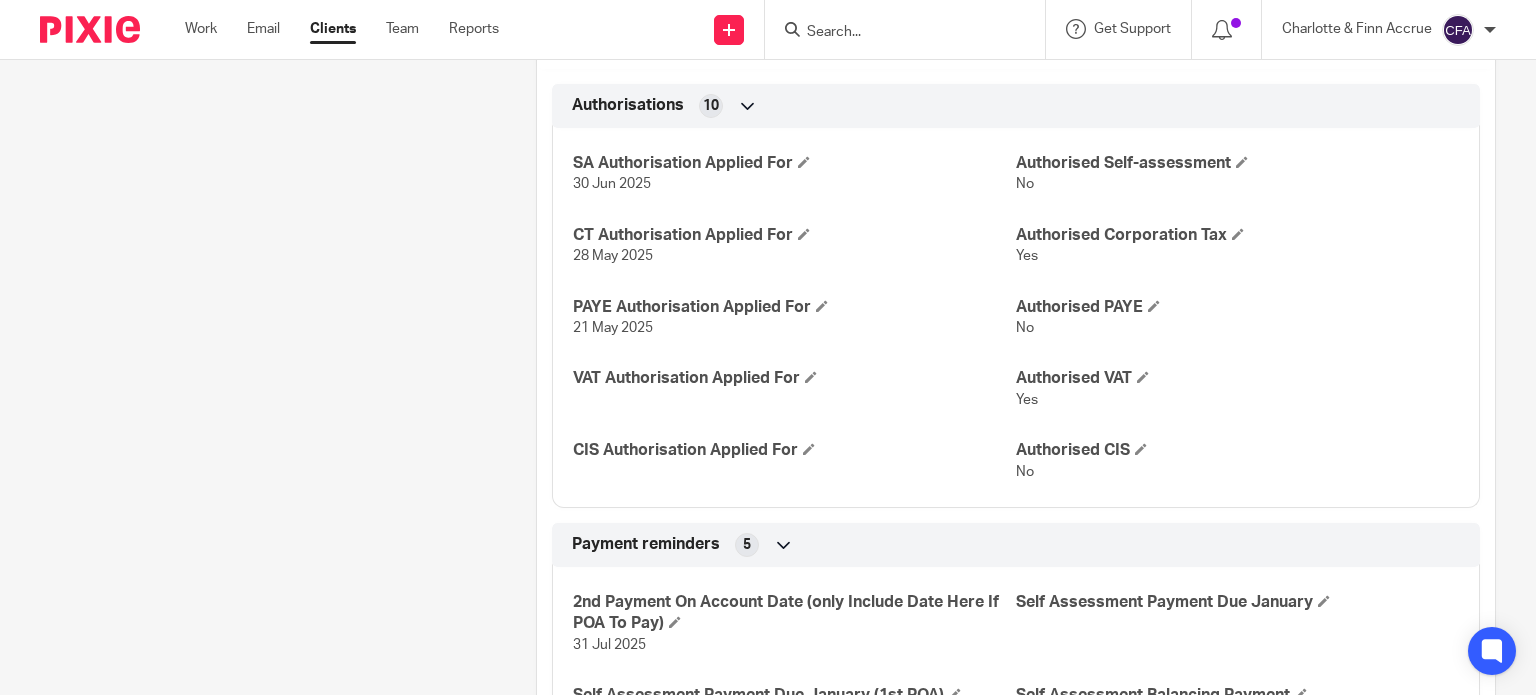scroll, scrollTop: 0, scrollLeft: 0, axis: both 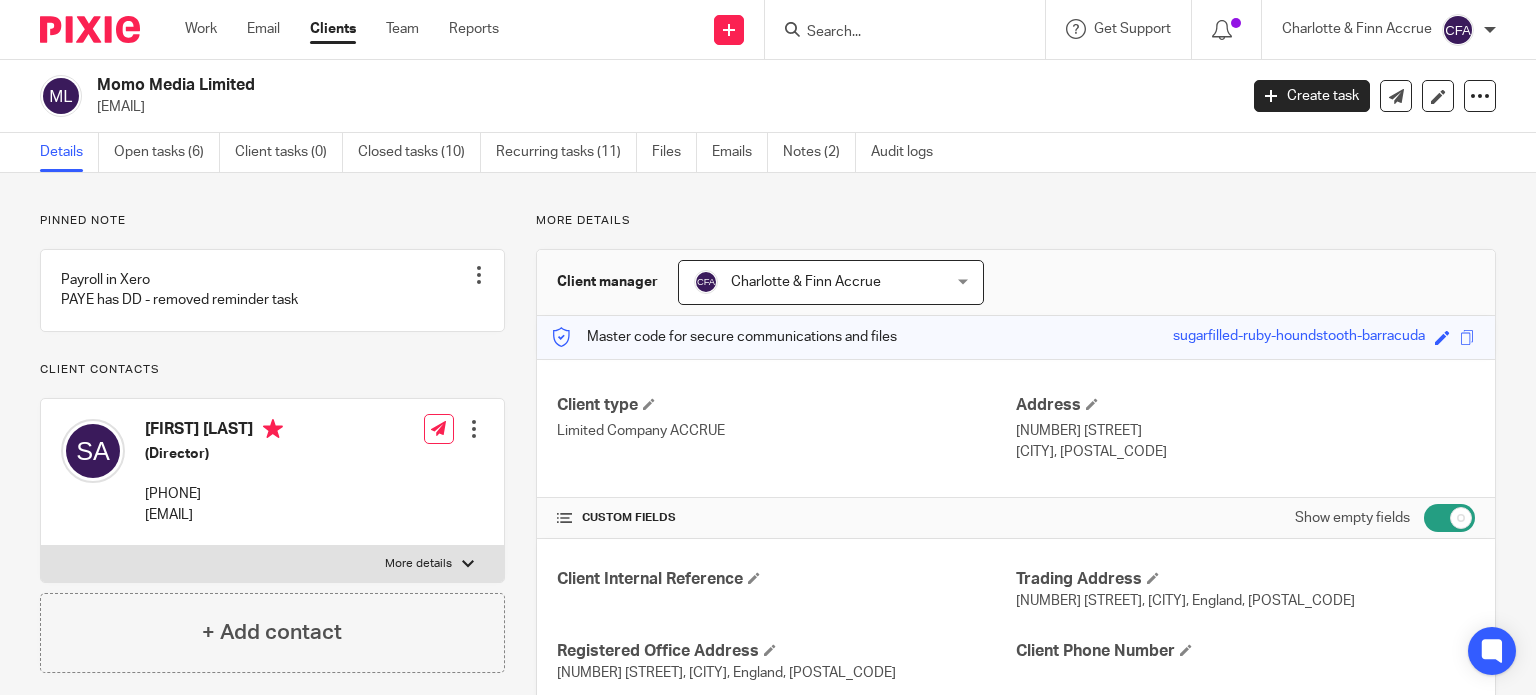 click at bounding box center (905, 29) 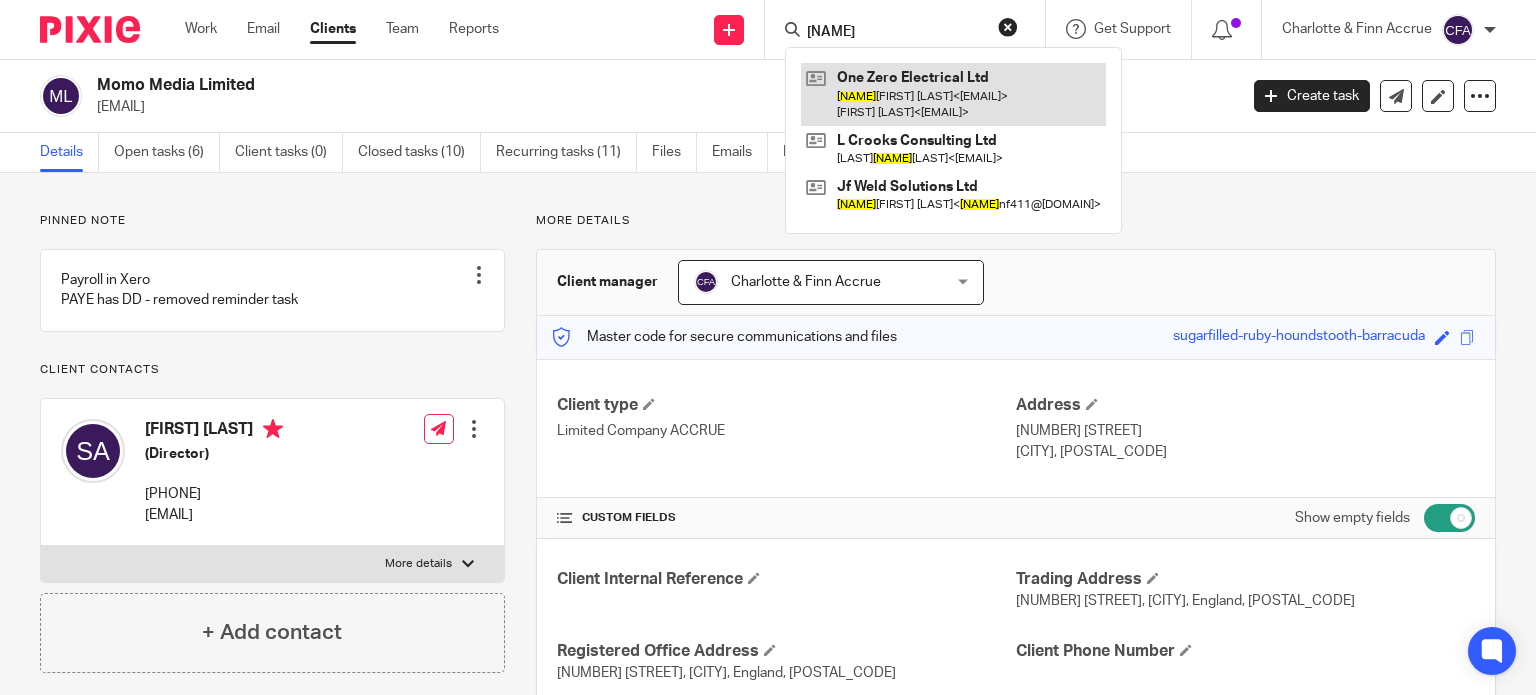 type on "jorda" 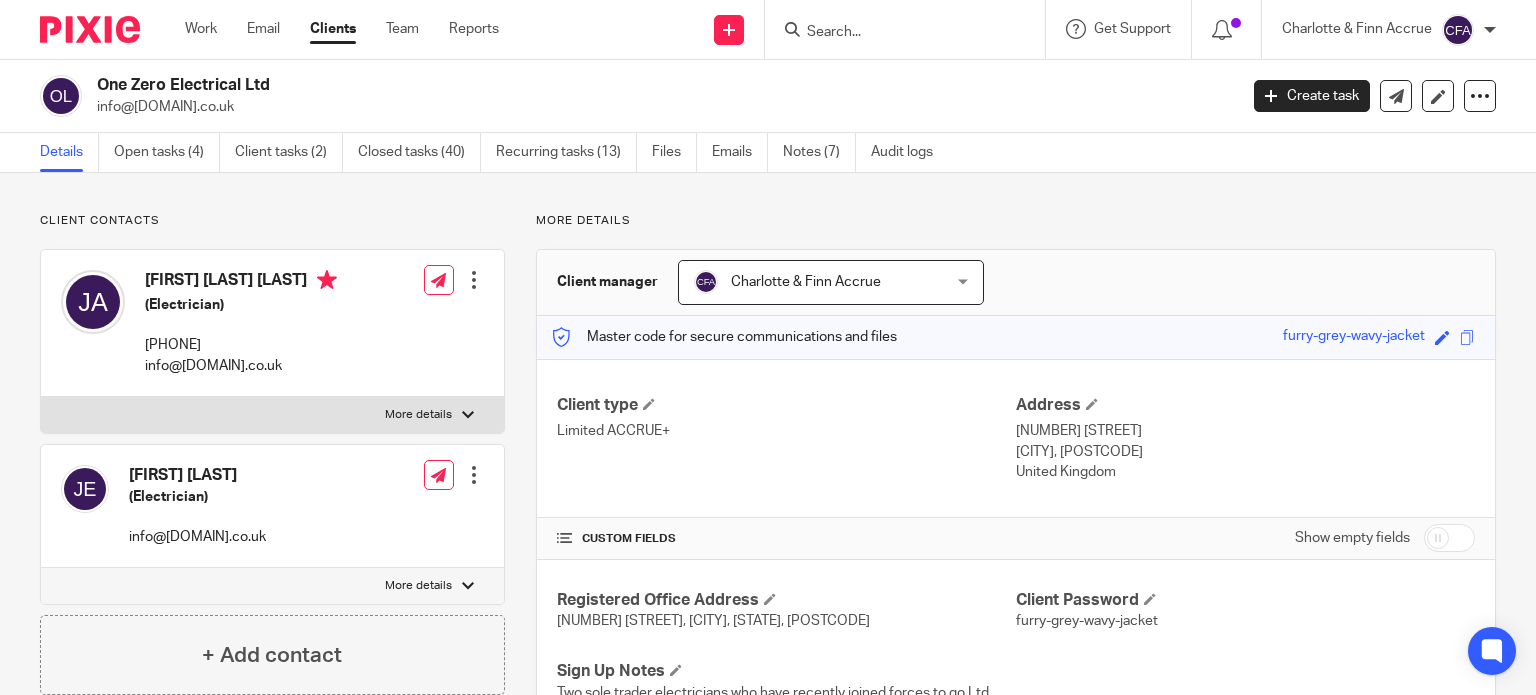 scroll, scrollTop: 0, scrollLeft: 0, axis: both 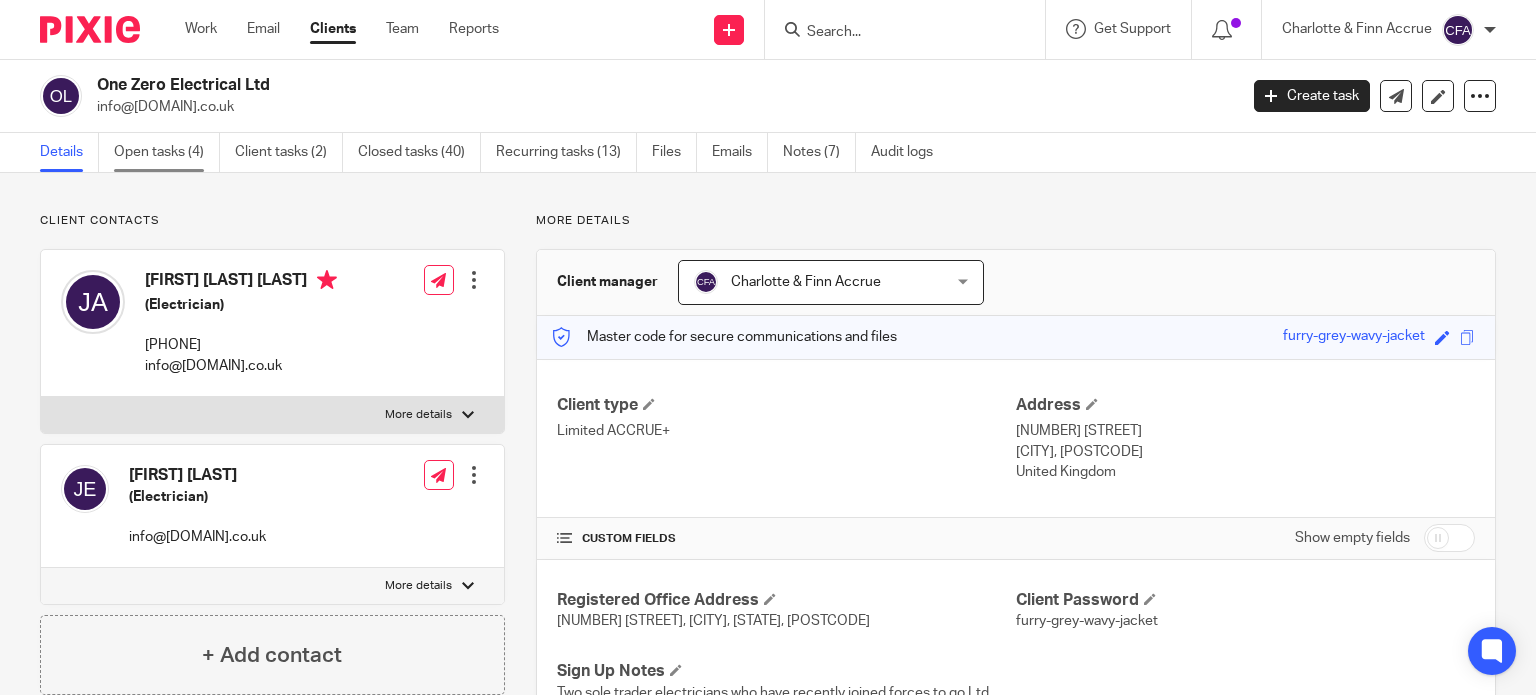 click on "Open tasks (4)" at bounding box center [167, 152] 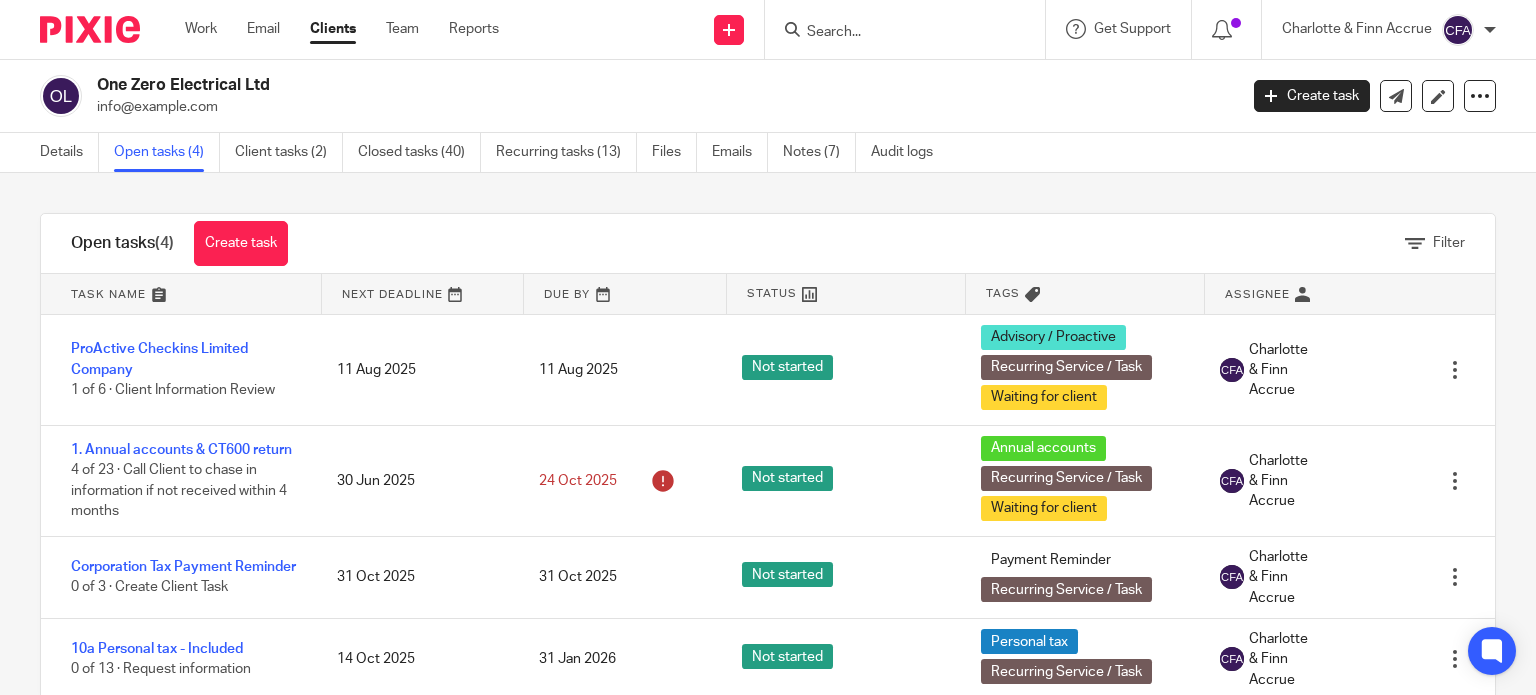 scroll, scrollTop: 0, scrollLeft: 0, axis: both 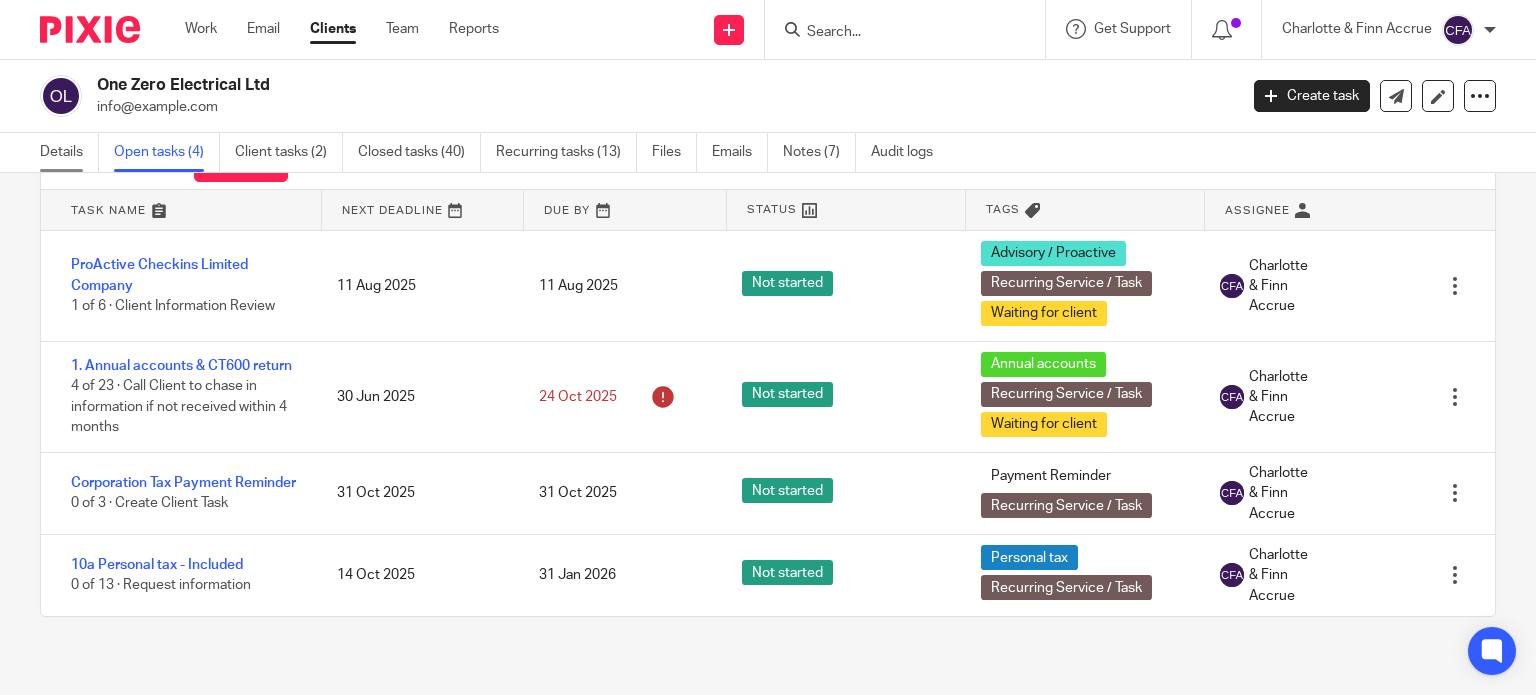 click on "Details" at bounding box center [69, 152] 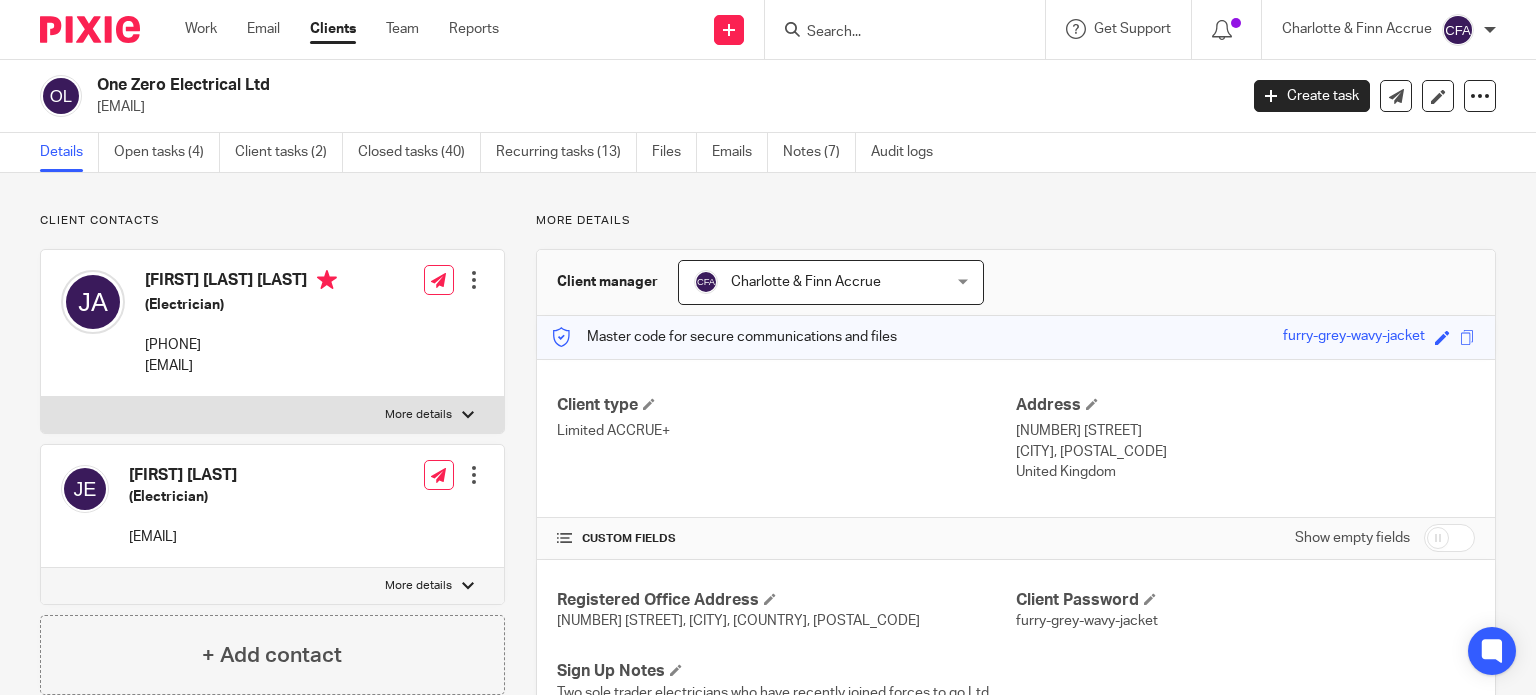 scroll, scrollTop: 0, scrollLeft: 0, axis: both 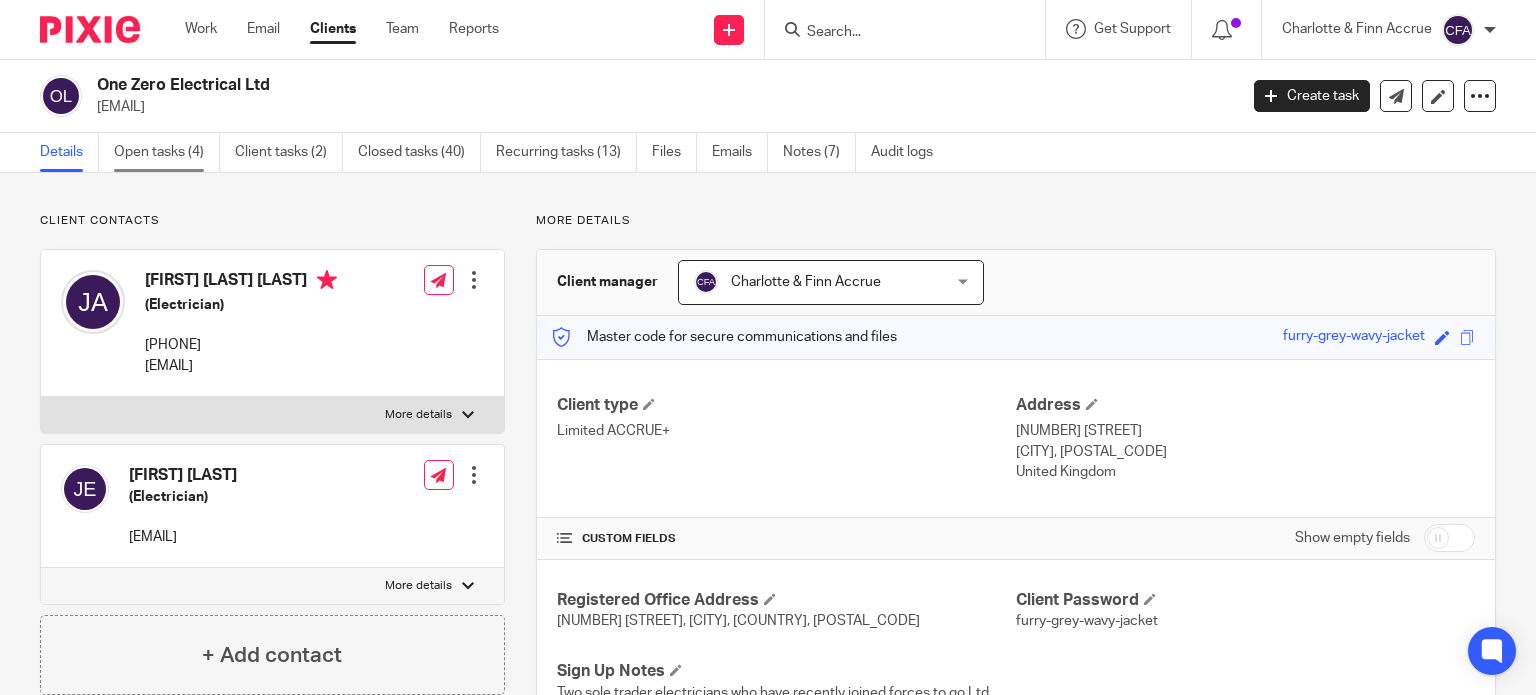 click on "Open tasks (4)" at bounding box center (167, 152) 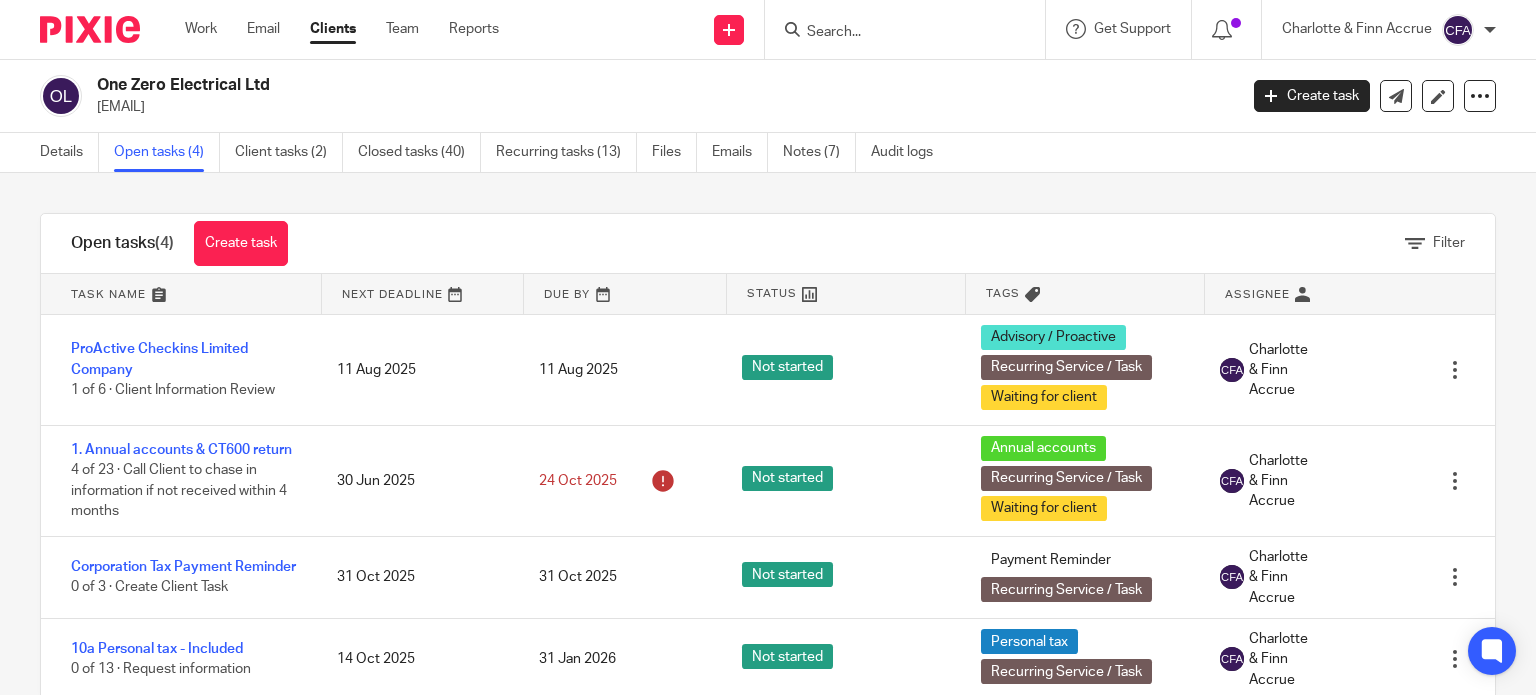 scroll, scrollTop: 0, scrollLeft: 0, axis: both 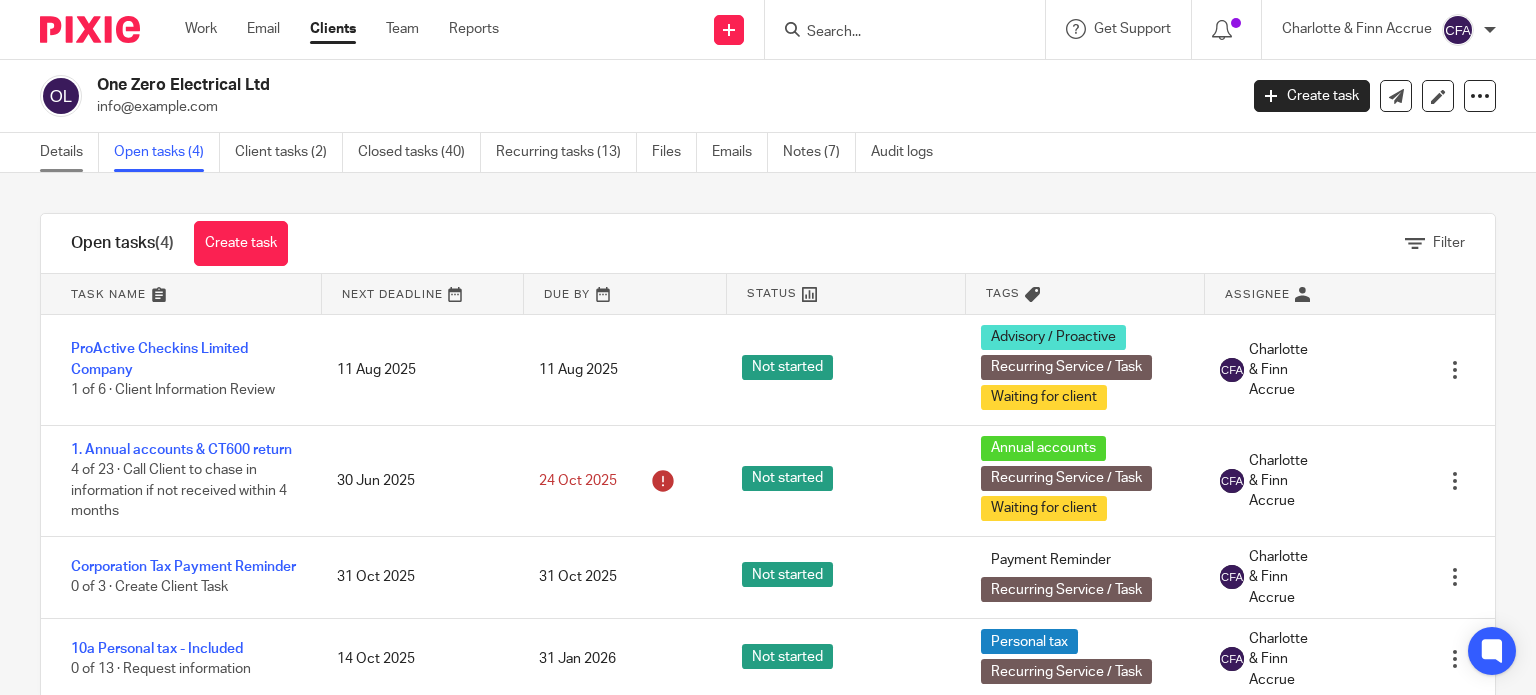 click on "Details" at bounding box center (69, 152) 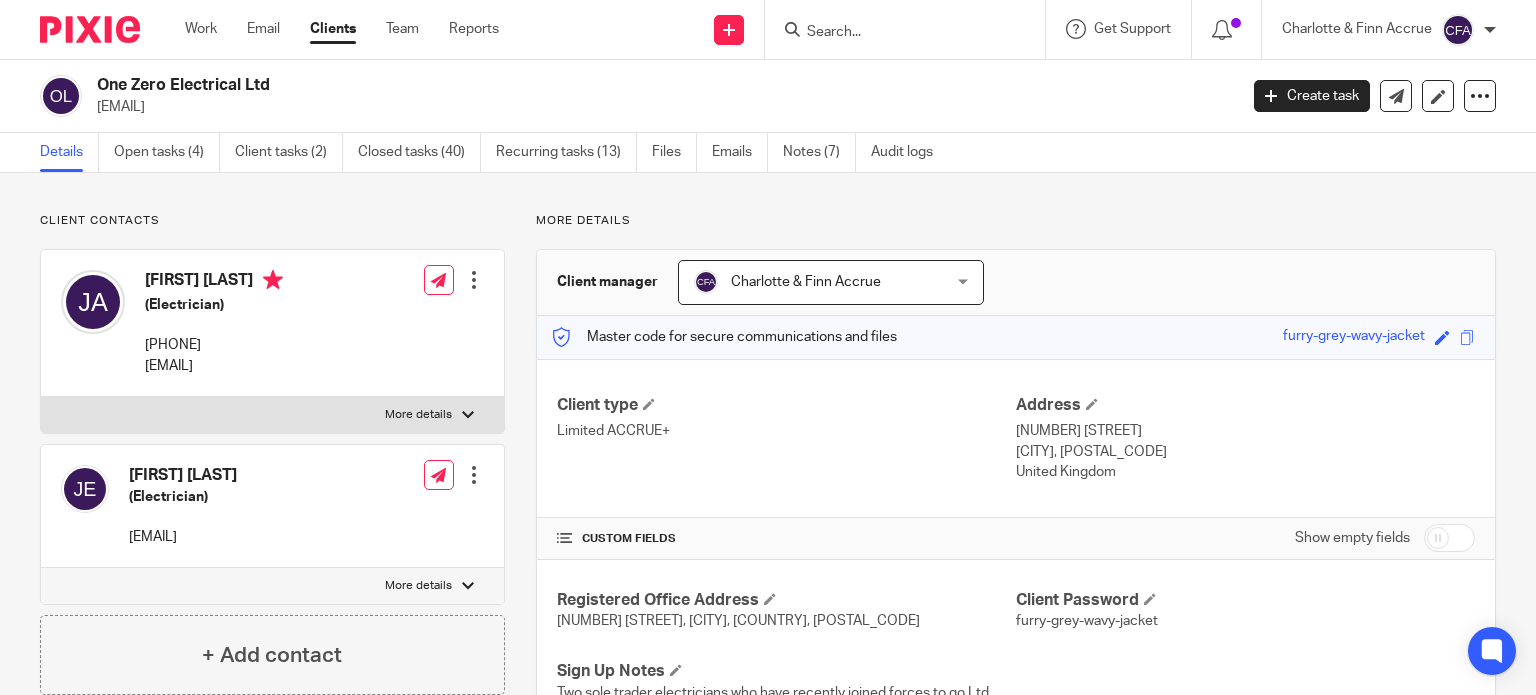 scroll, scrollTop: 0, scrollLeft: 0, axis: both 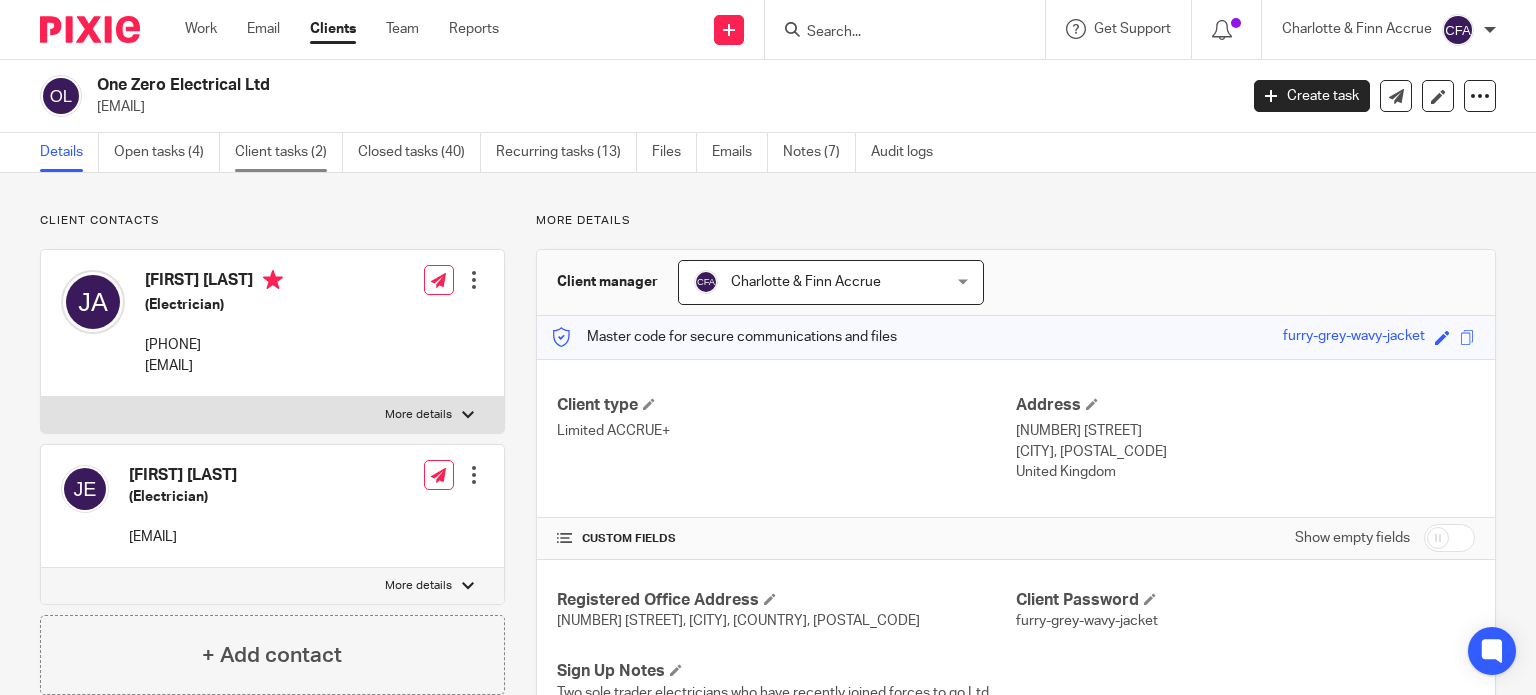click on "Client tasks (2)" at bounding box center [289, 152] 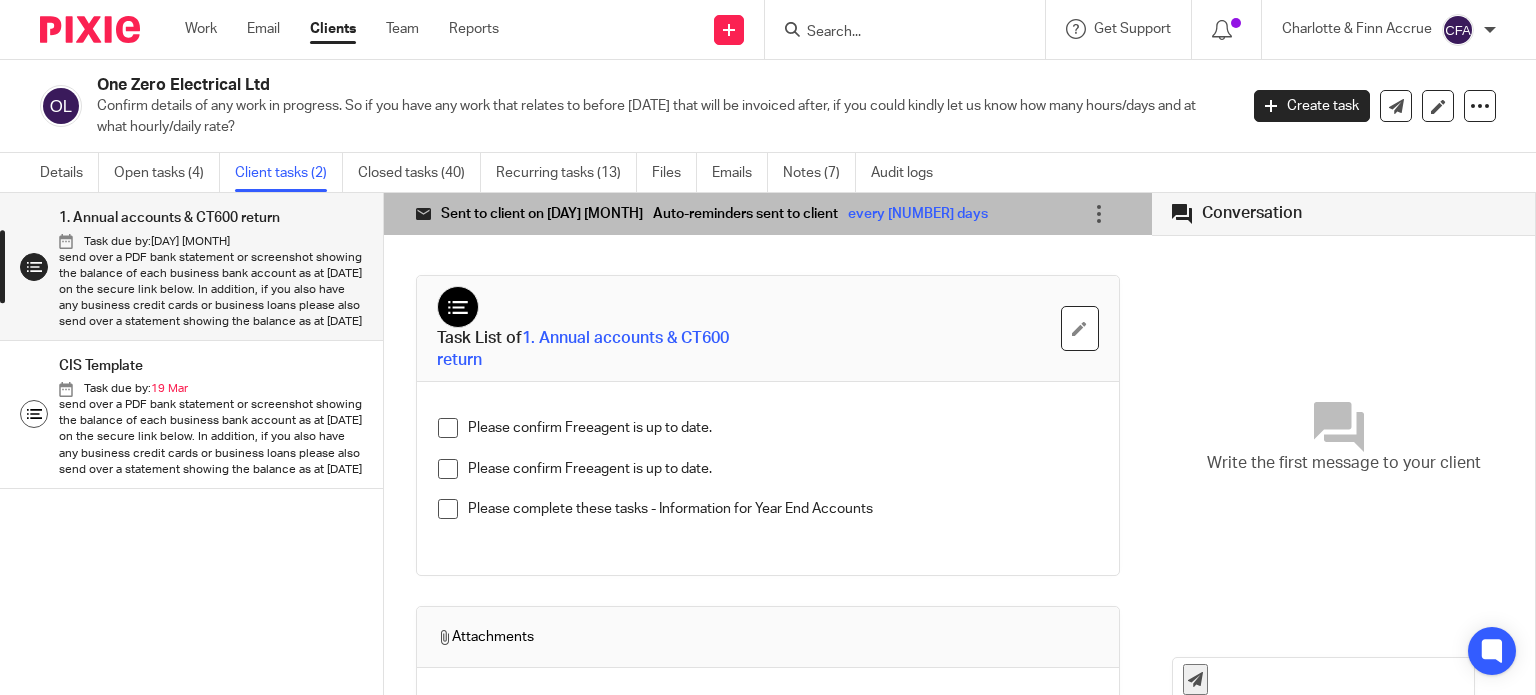 scroll, scrollTop: 0, scrollLeft: 0, axis: both 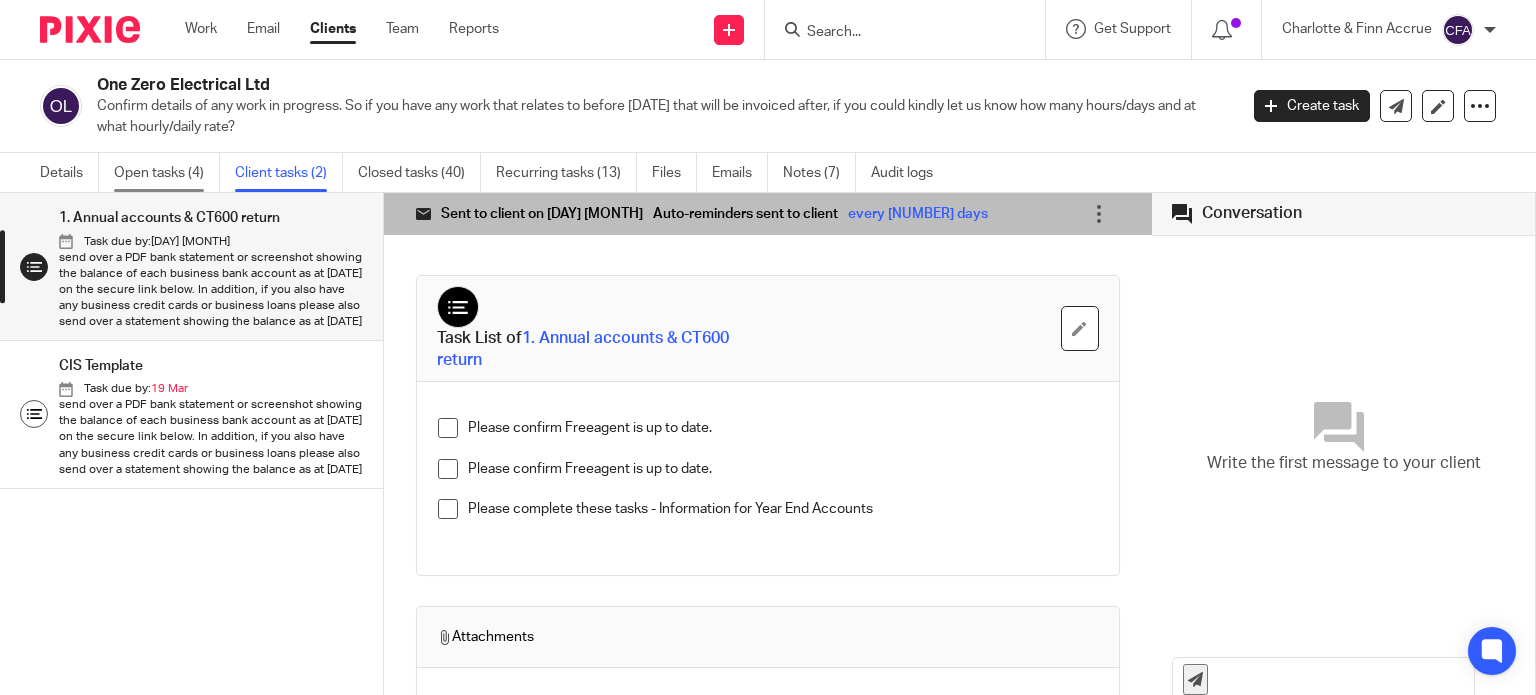 click on "Open tasks (4)" at bounding box center (167, 172) 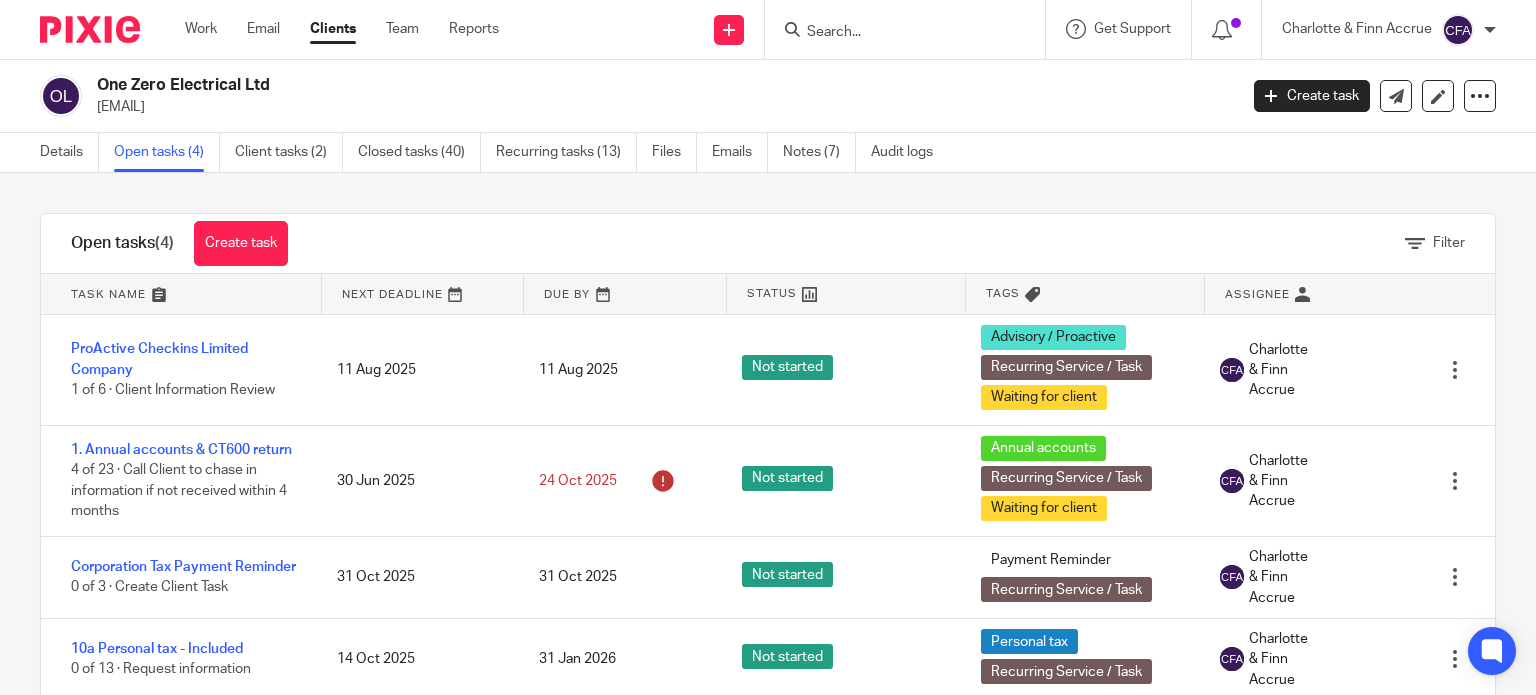 scroll, scrollTop: 0, scrollLeft: 0, axis: both 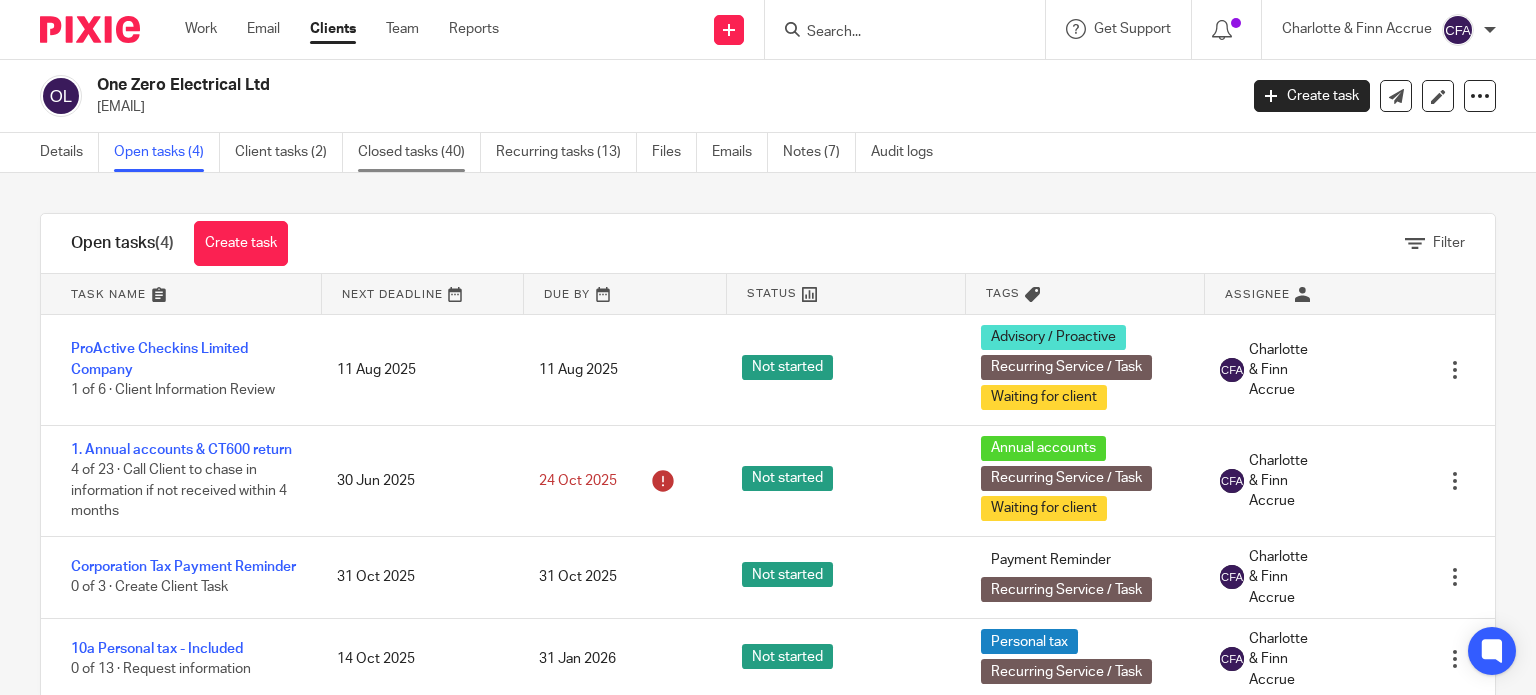 click on "Closed tasks (40)" at bounding box center (419, 152) 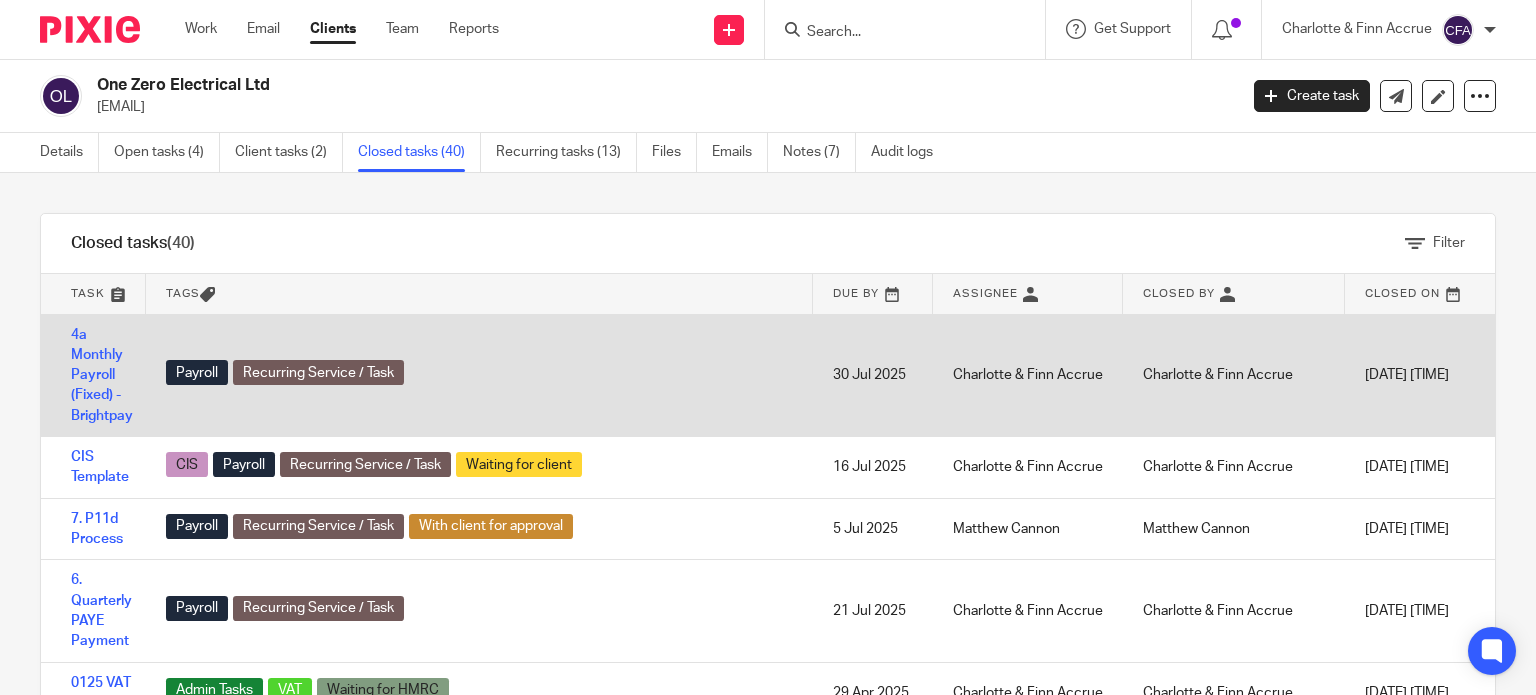 scroll, scrollTop: 0, scrollLeft: 0, axis: both 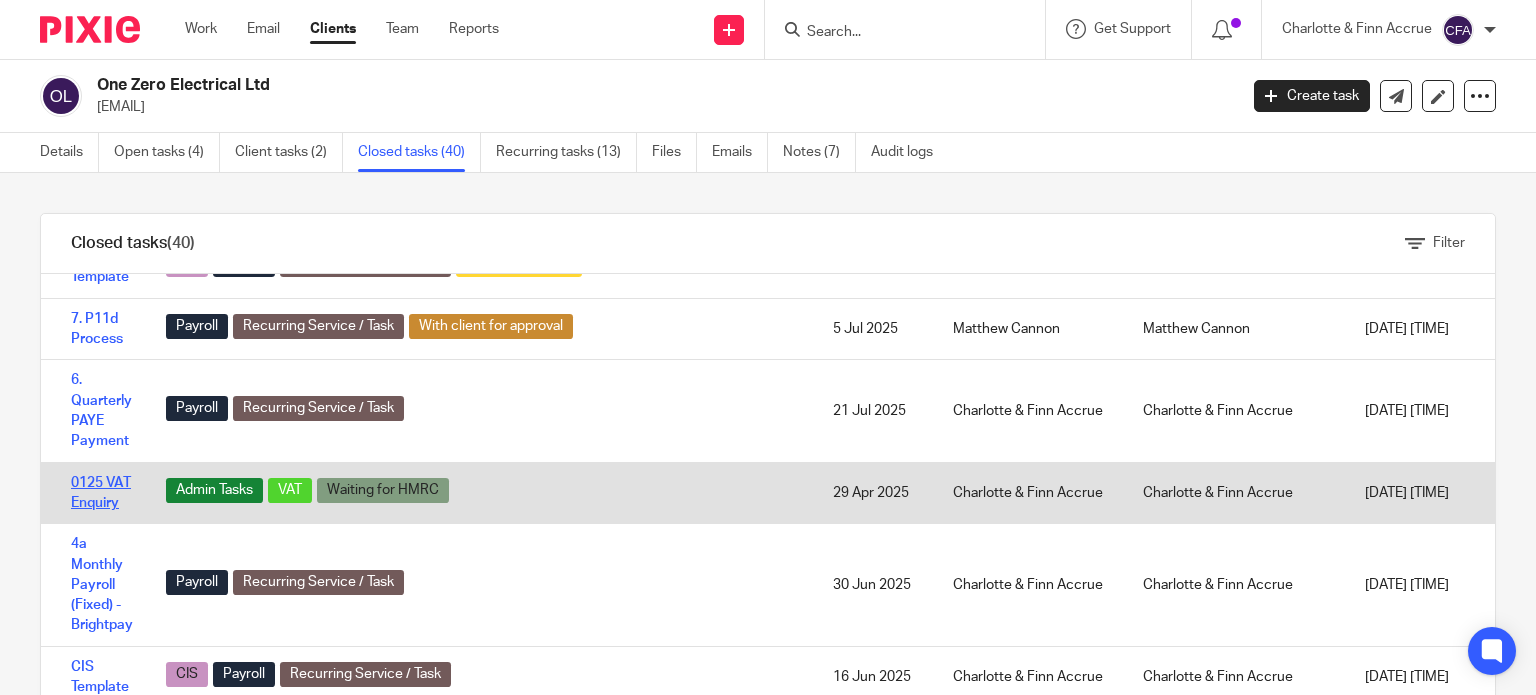 click on "0125 VAT Enquiry" at bounding box center (101, 493) 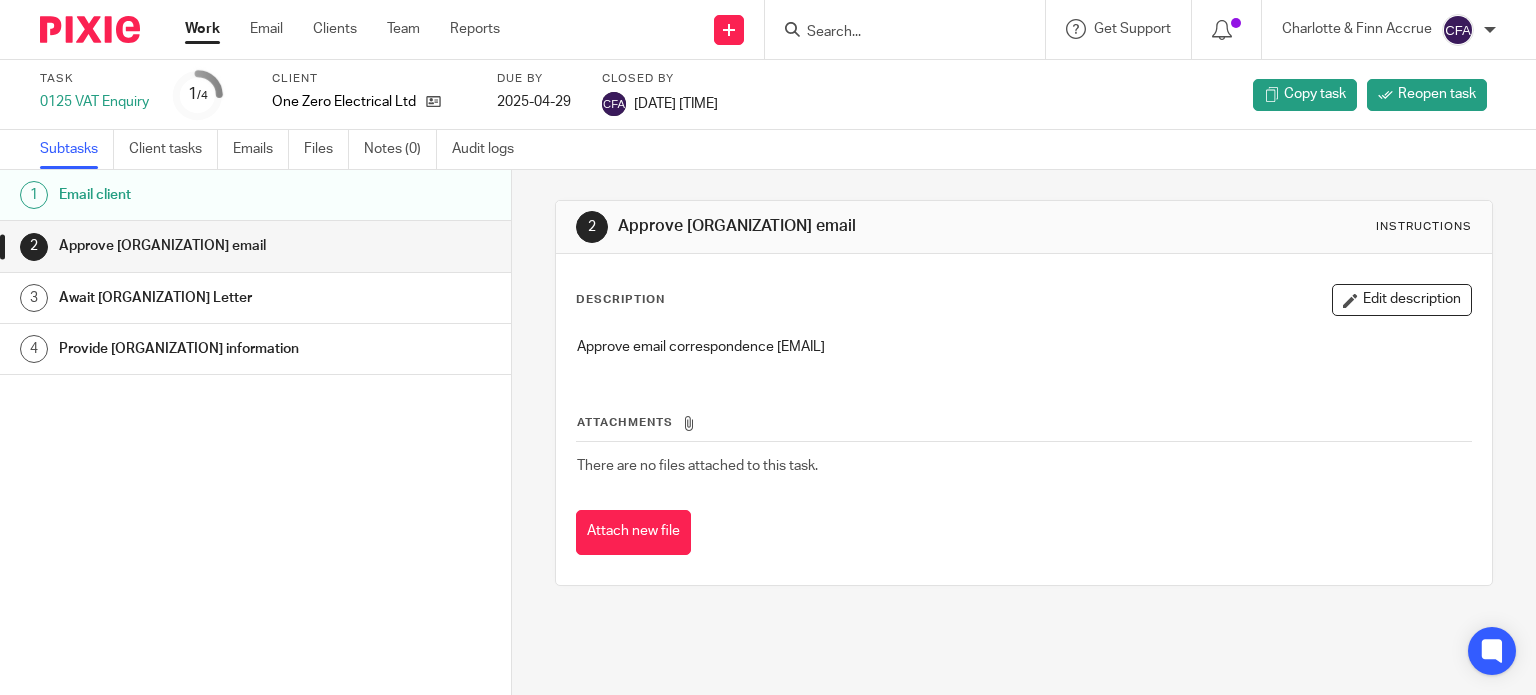 scroll, scrollTop: 0, scrollLeft: 0, axis: both 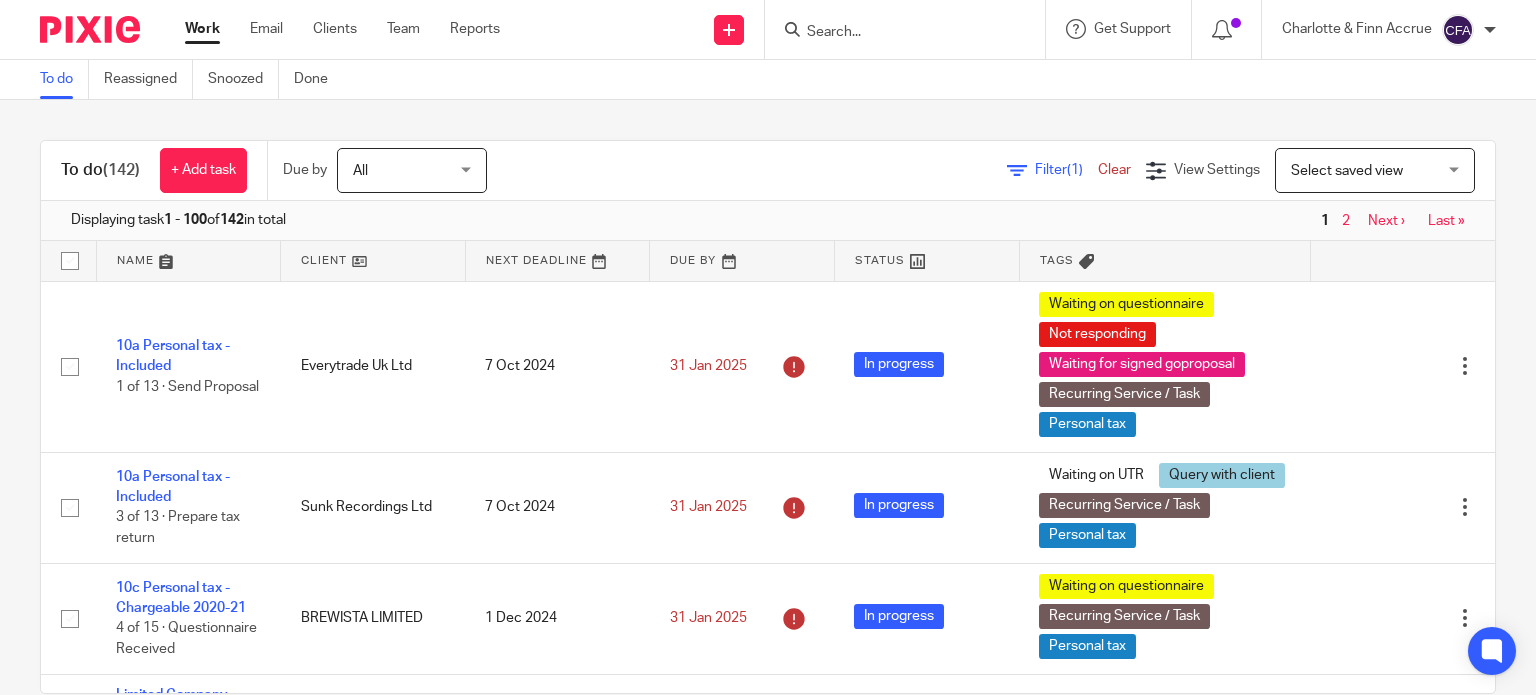 click at bounding box center [895, 33] 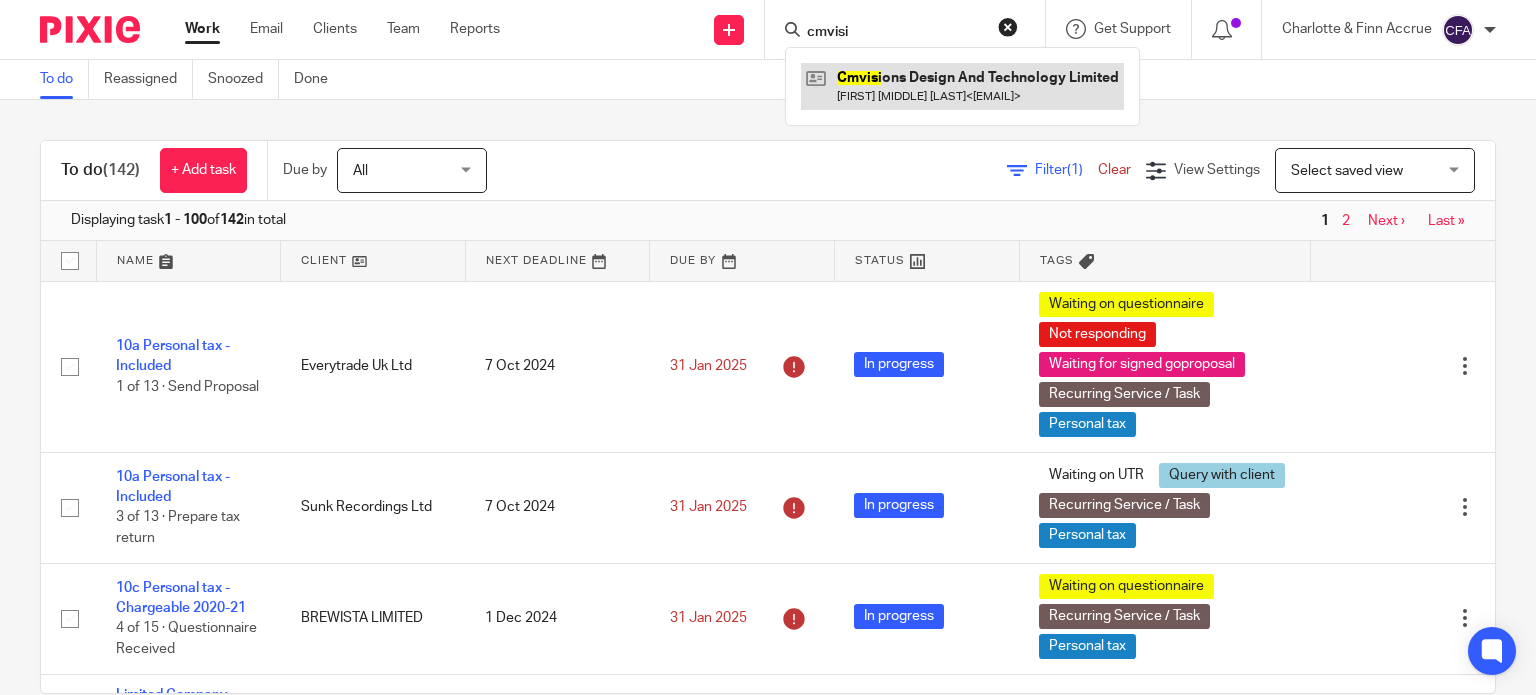 type on "cmvisi" 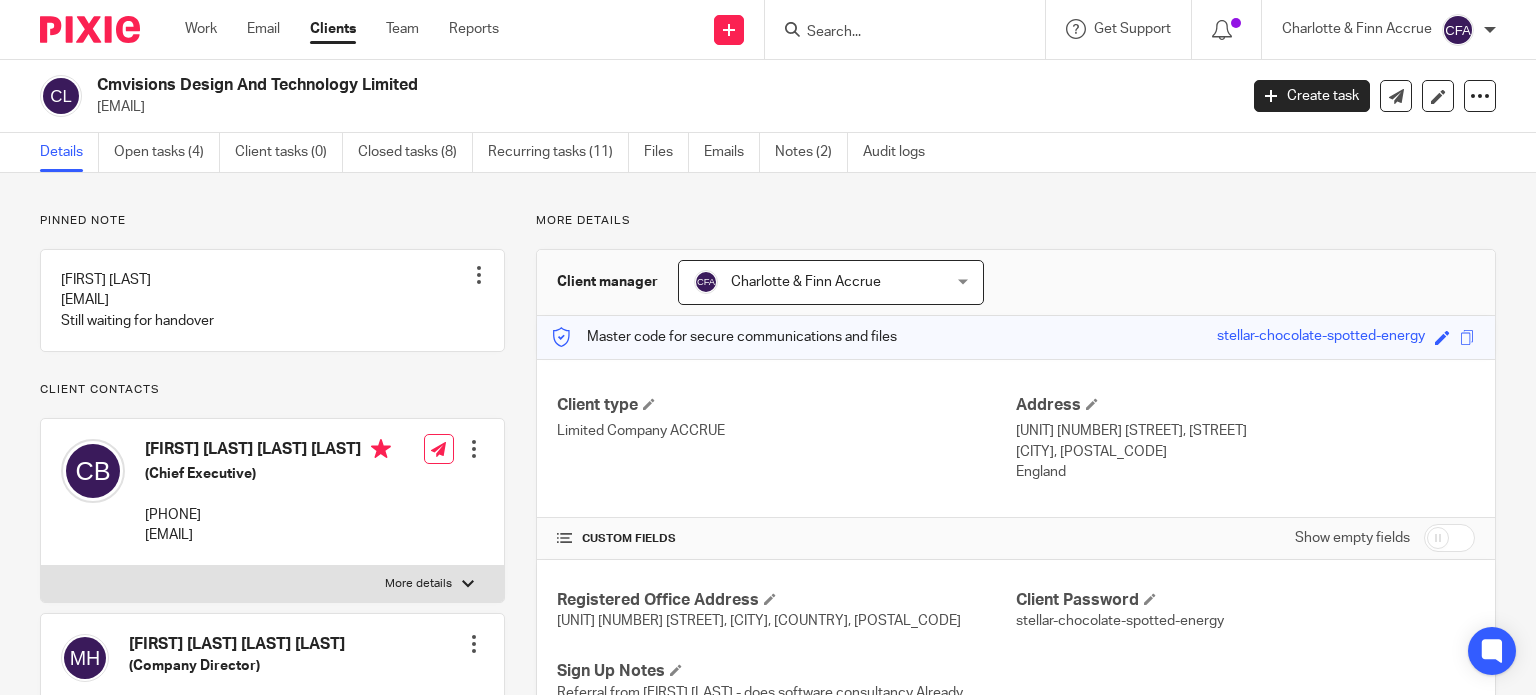 scroll, scrollTop: 0, scrollLeft: 0, axis: both 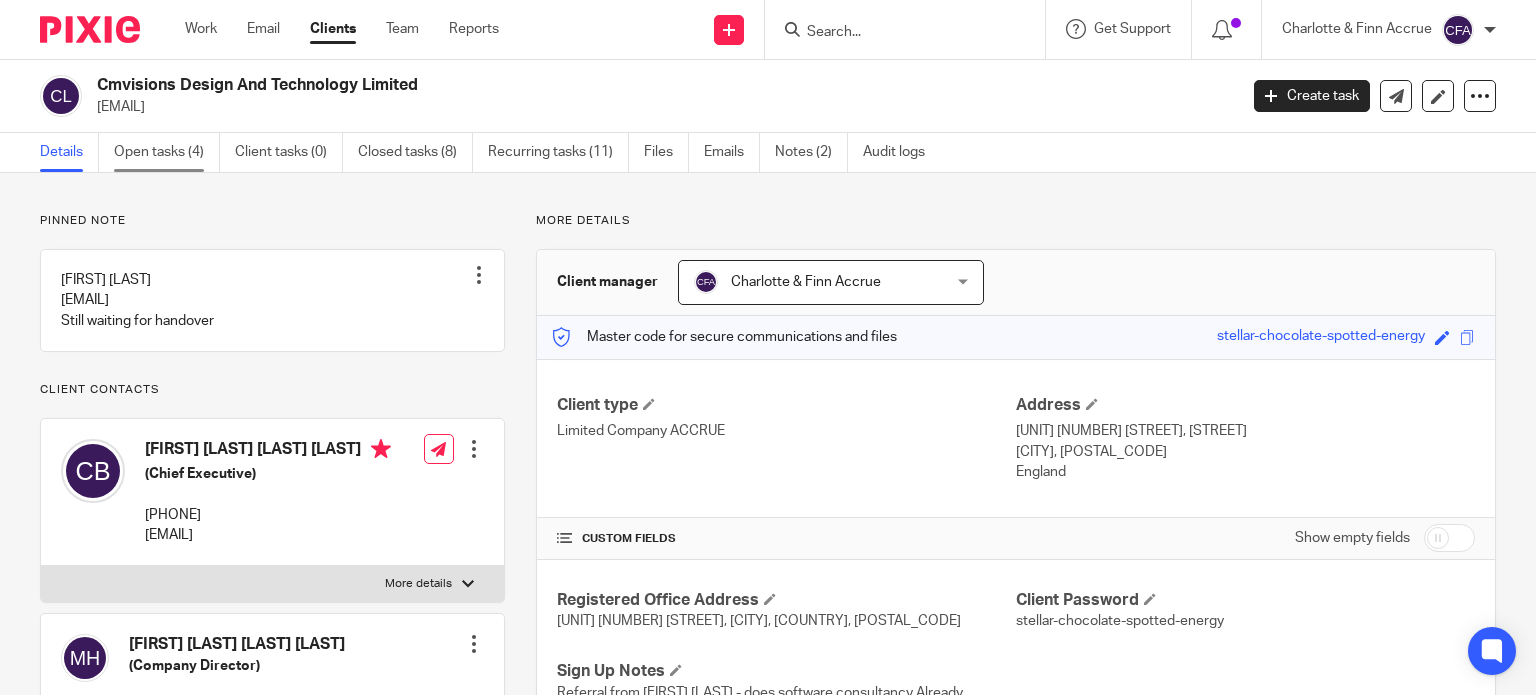 click on "Open tasks (4)" at bounding box center (167, 152) 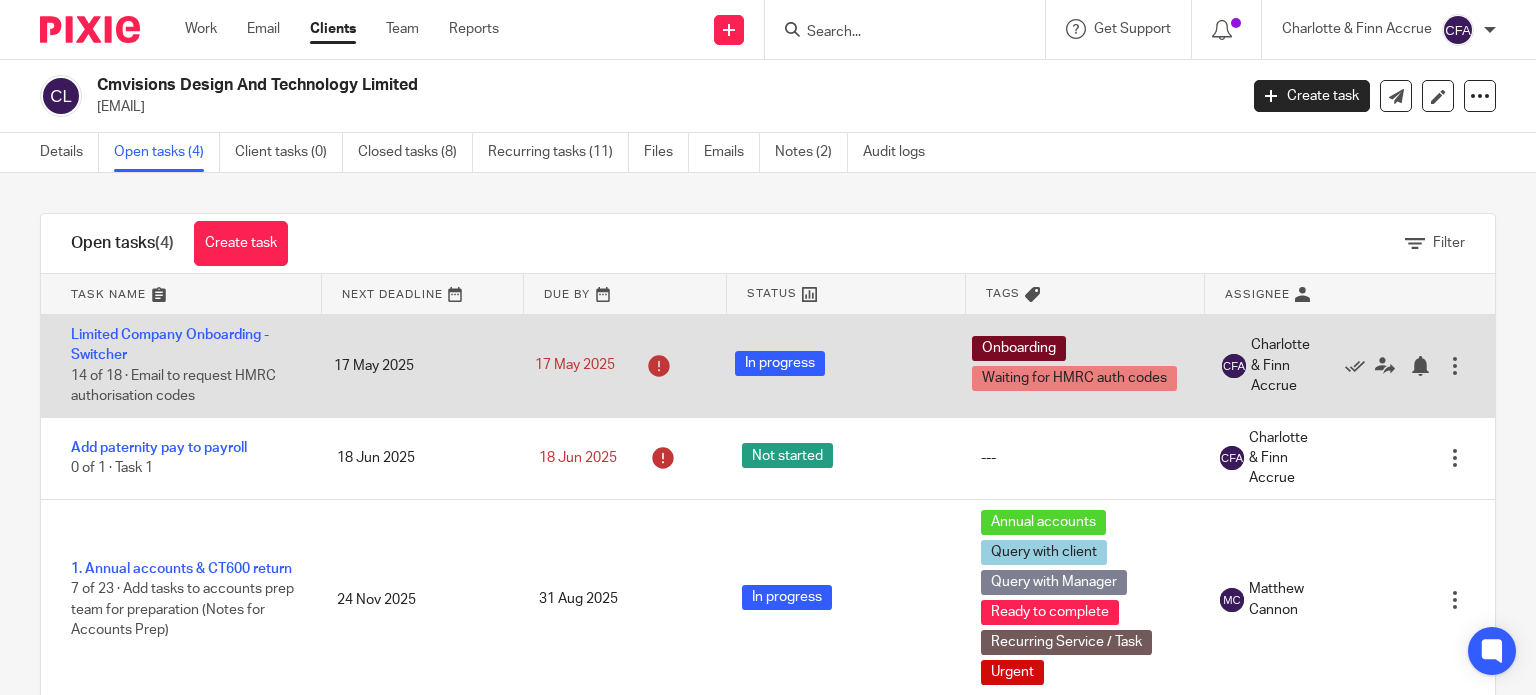 scroll, scrollTop: 0, scrollLeft: 0, axis: both 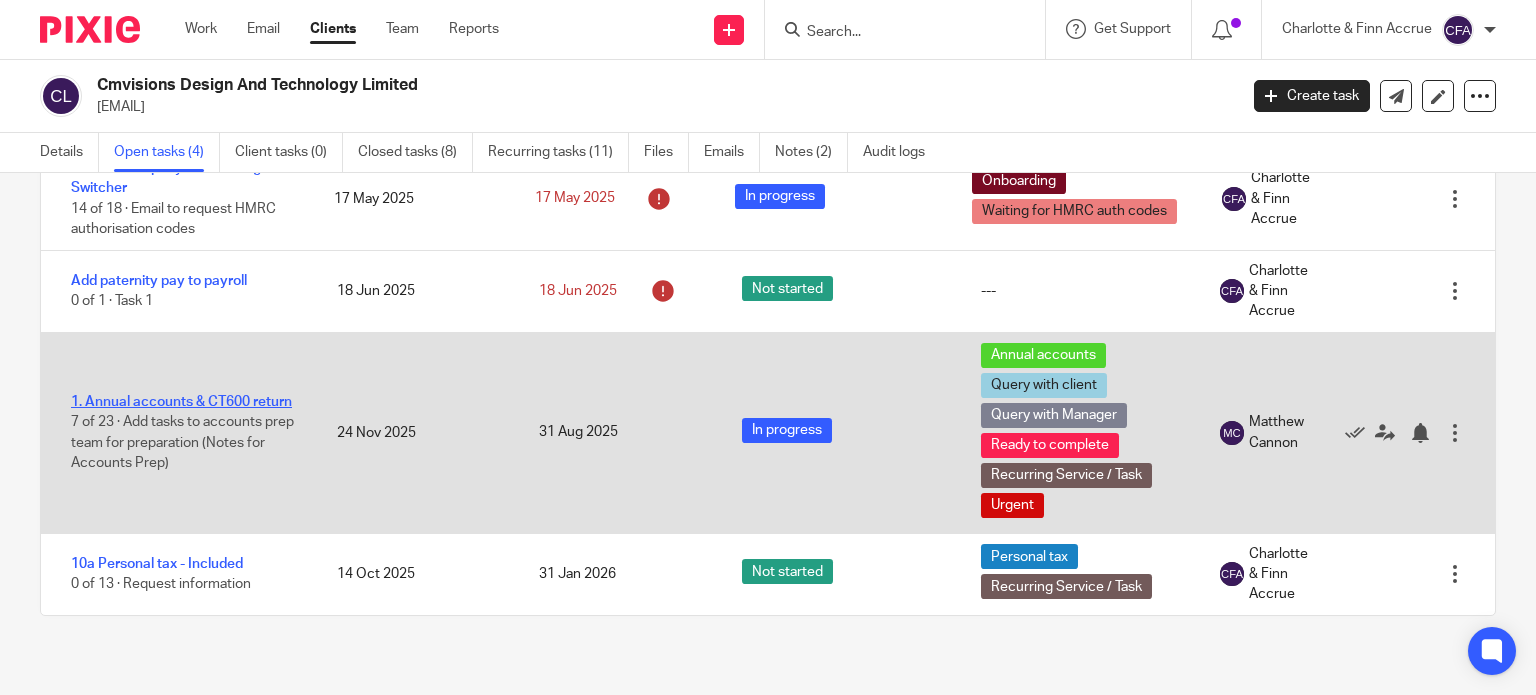 click on "1. Annual accounts & CT600 return" at bounding box center (181, 402) 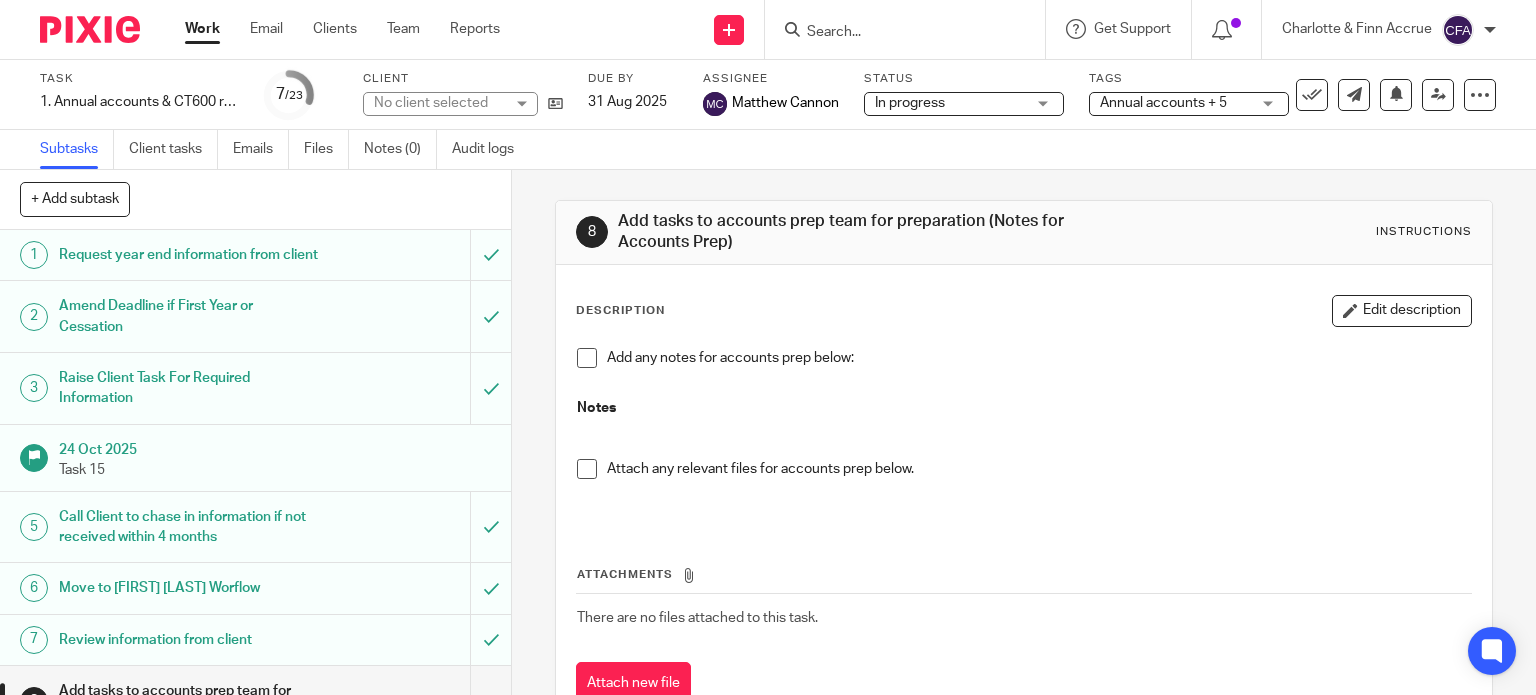 scroll, scrollTop: 0, scrollLeft: 0, axis: both 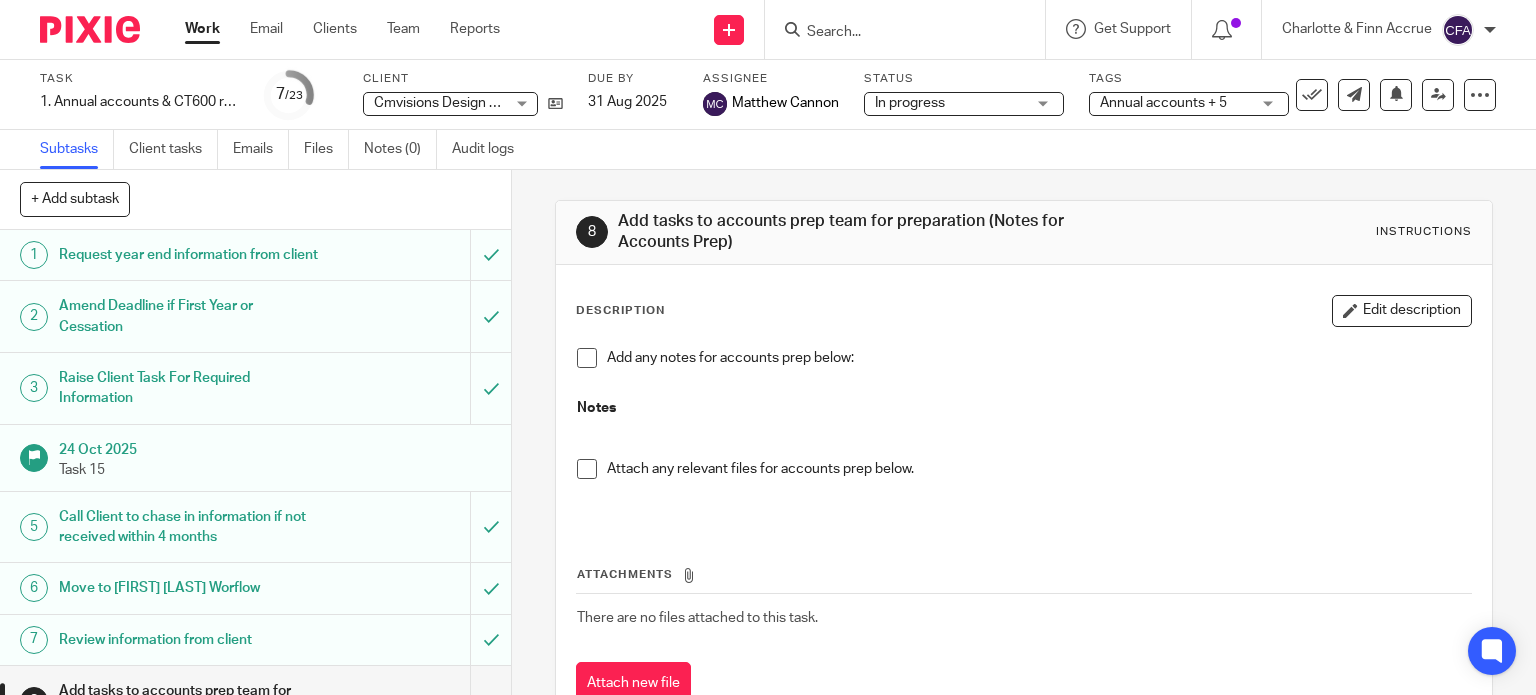 click on "Annual accounts + 5" at bounding box center (1163, 103) 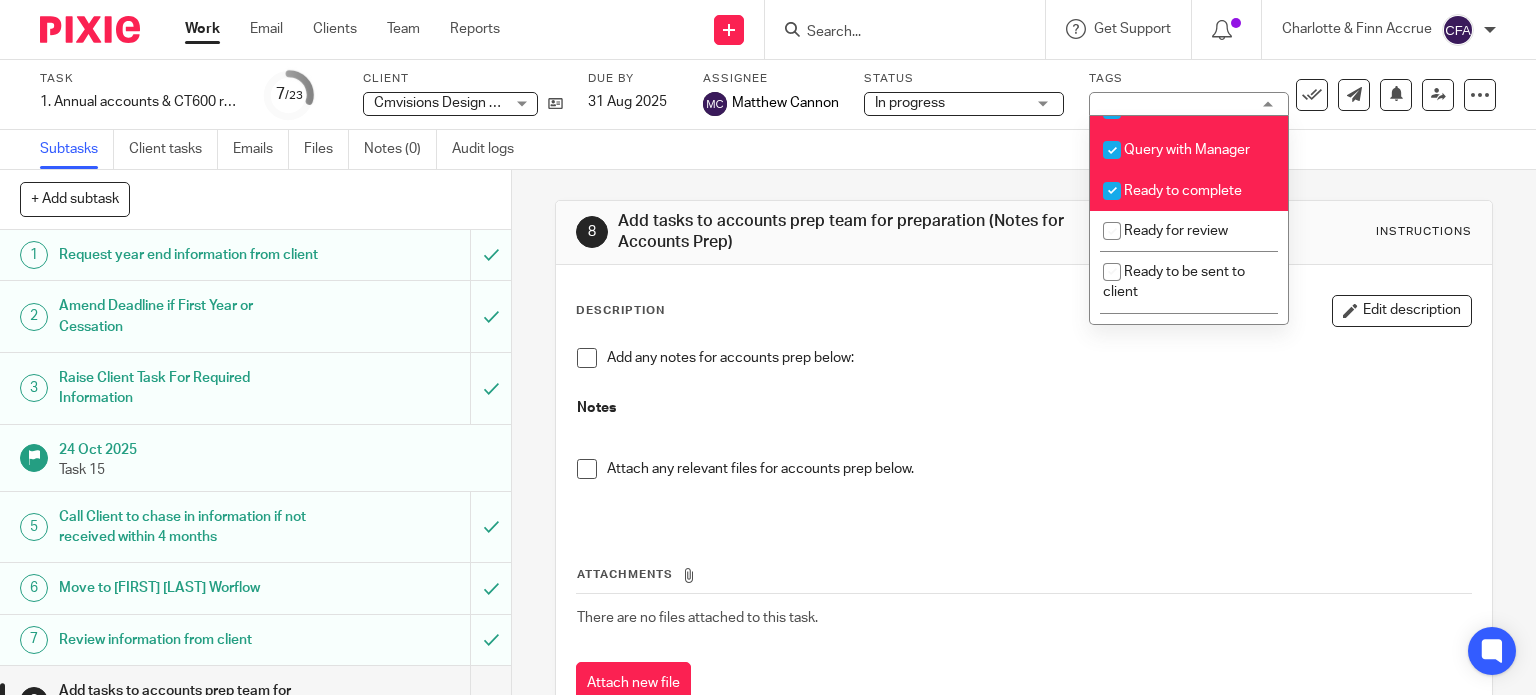 scroll, scrollTop: 700, scrollLeft: 0, axis: vertical 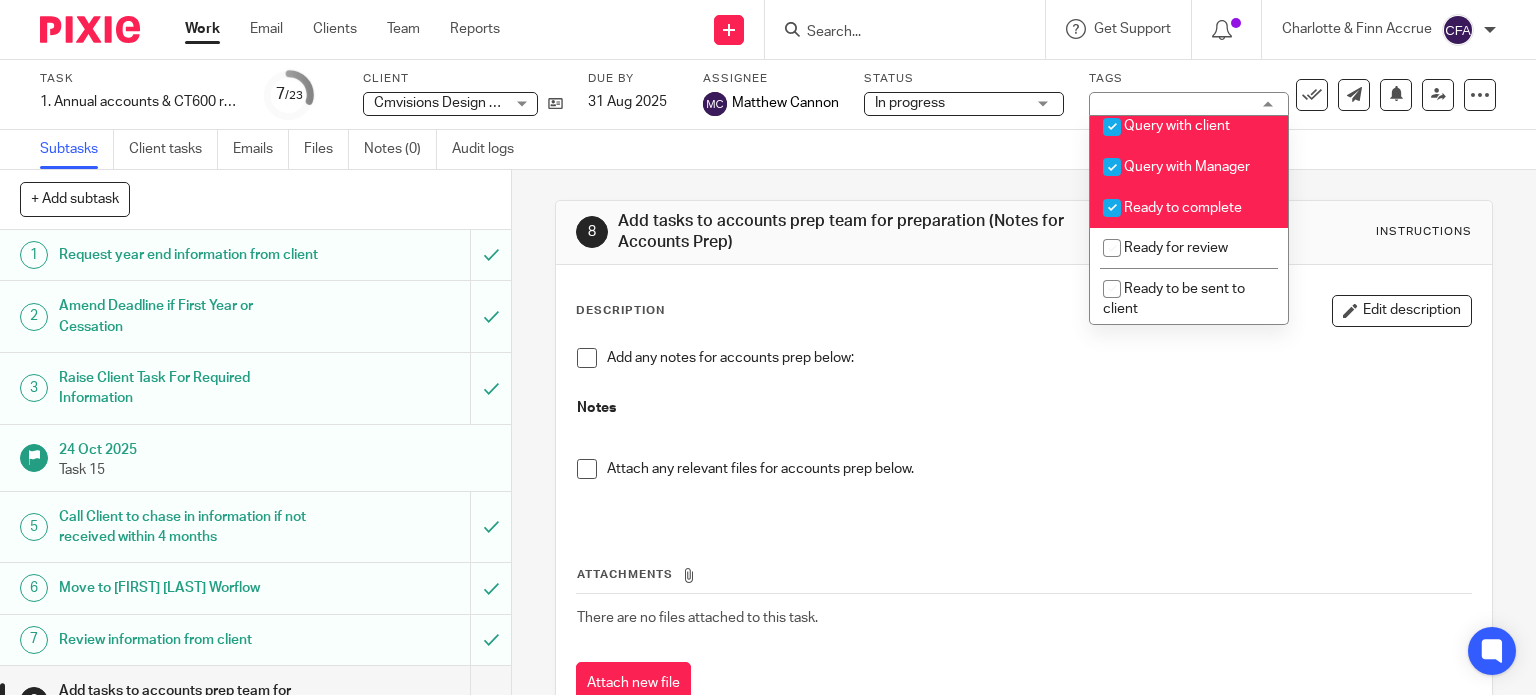click on "Query with client" at bounding box center [1177, 126] 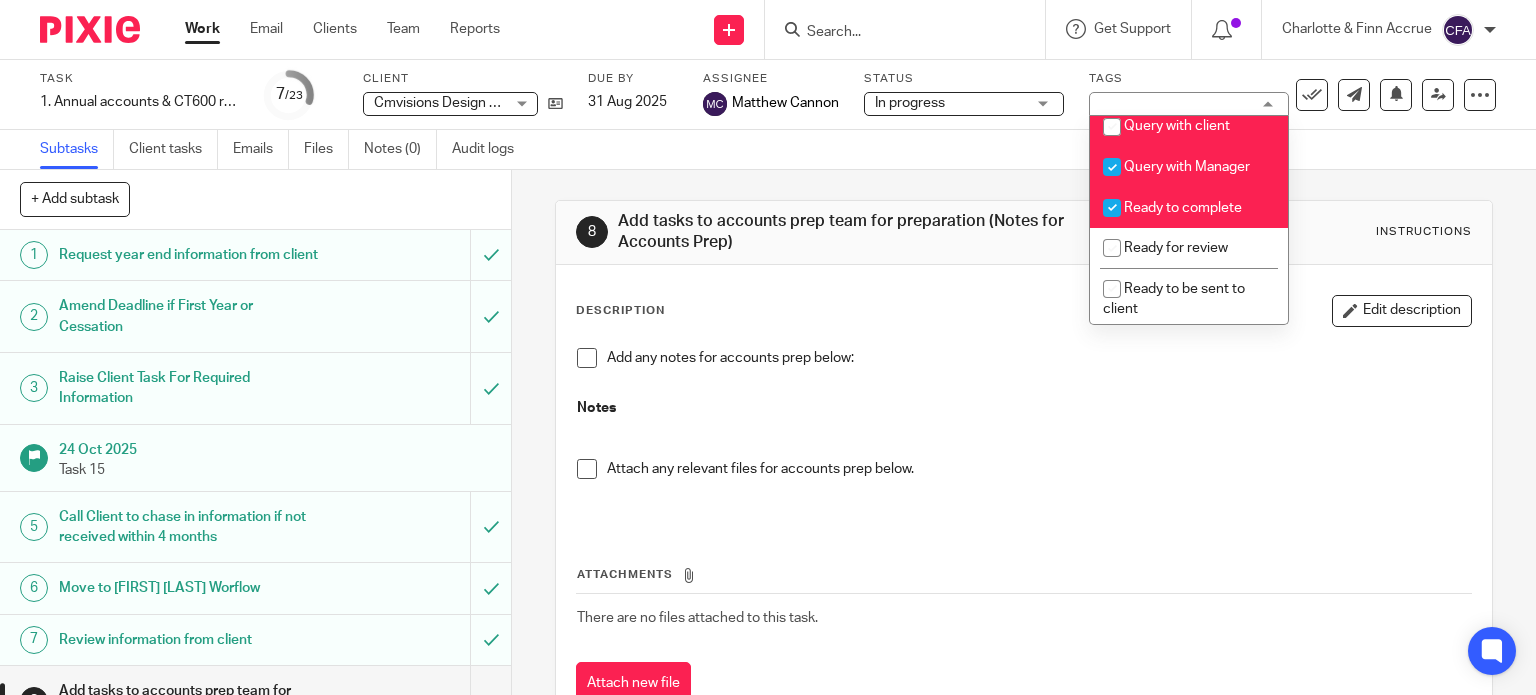 checkbox on "false" 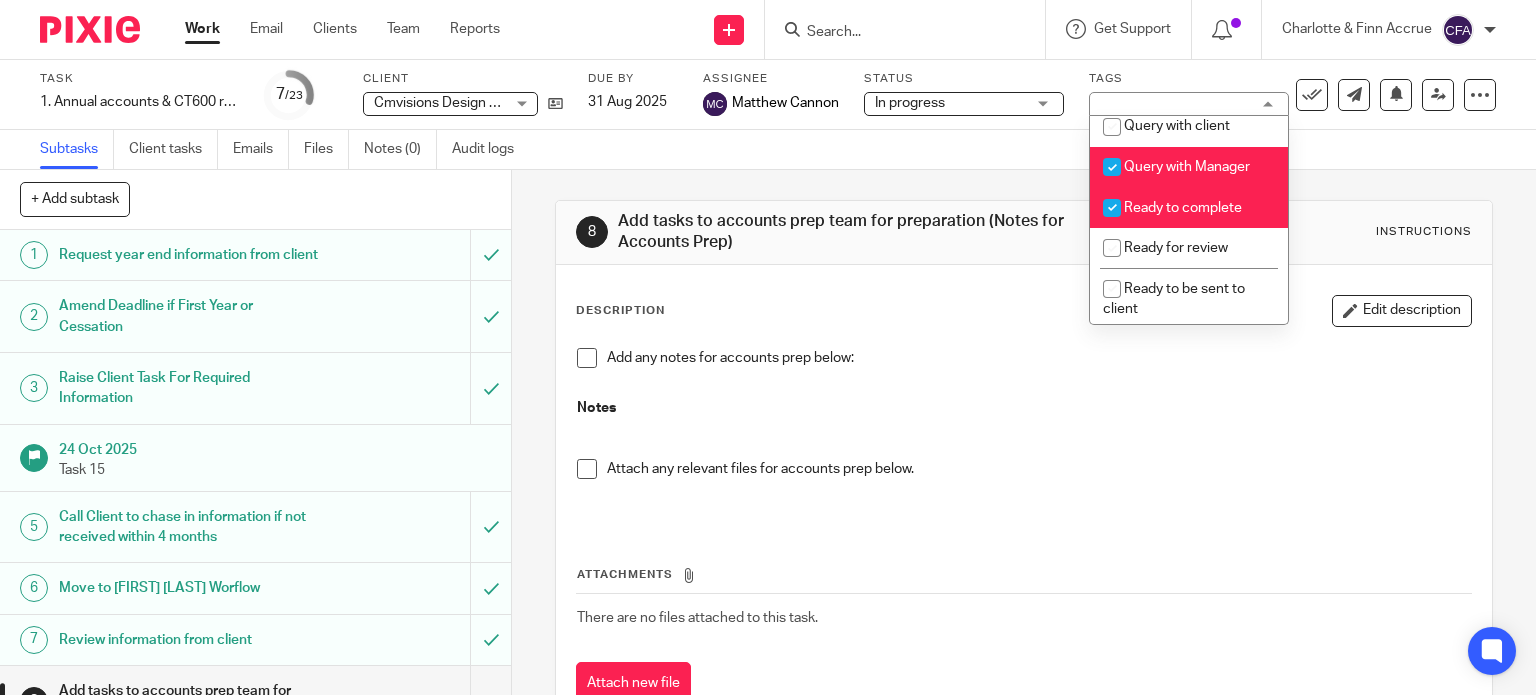 click on "Query with Manager" at bounding box center (1189, 167) 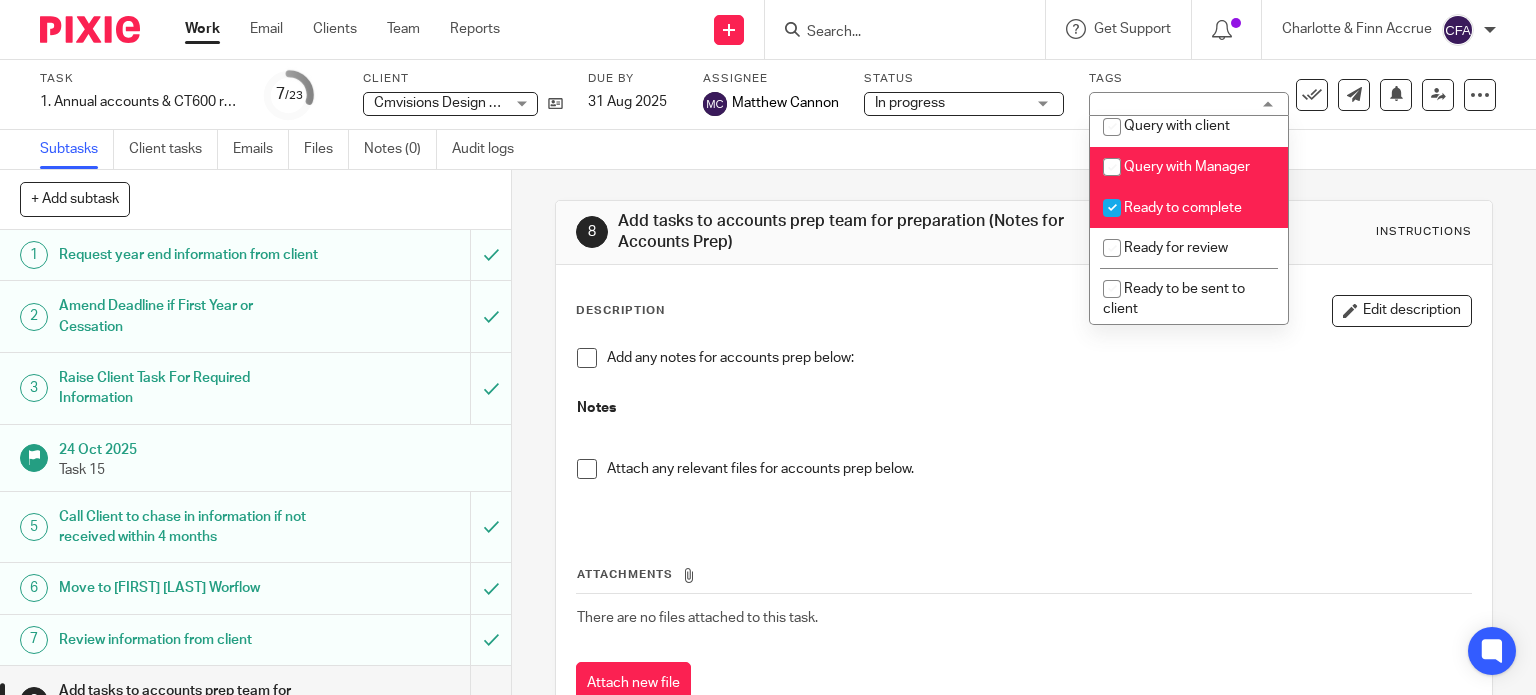 checkbox on "false" 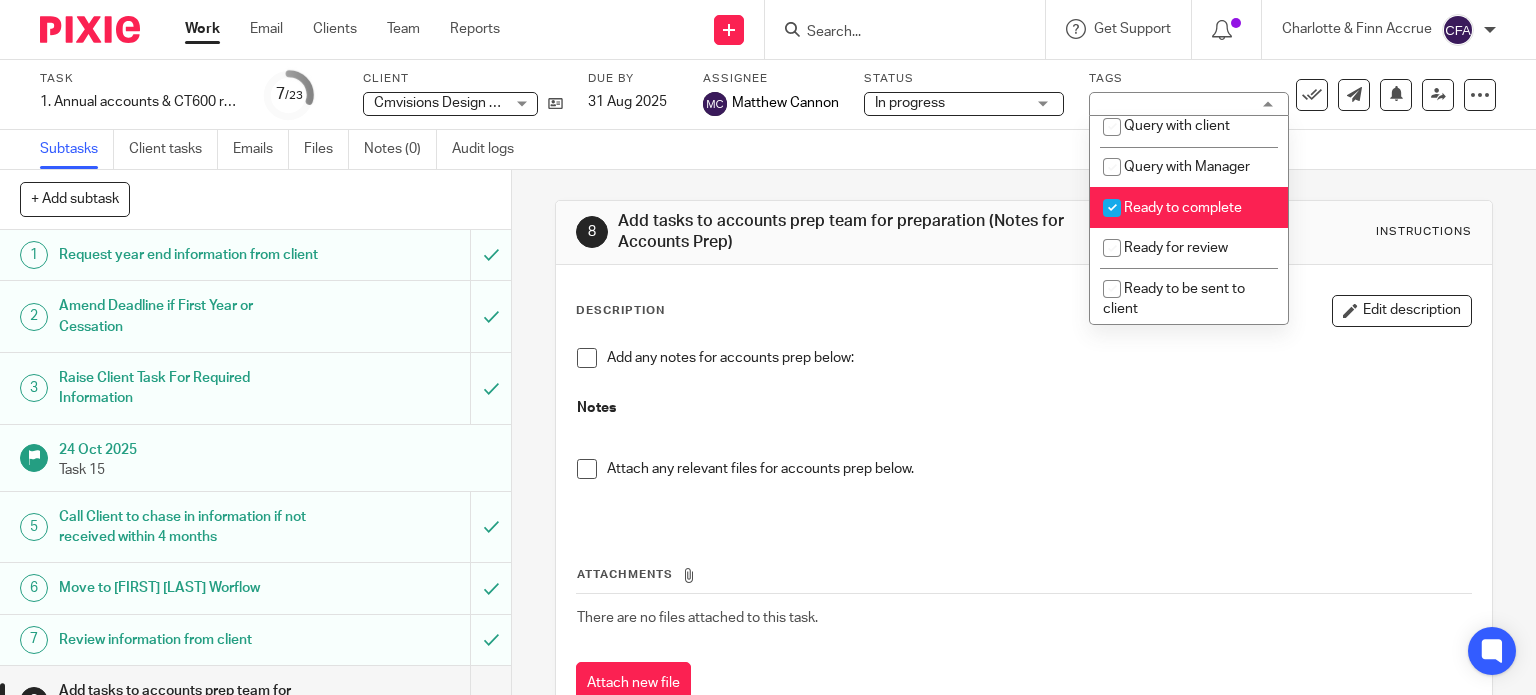 click on "8
Add tasks to accounts prep team for preparation (Notes for Accounts Prep)
Instructions
Description
Edit description
Add any notes for accounts prep below: Notes   Attach any relevant files for accounts prep below.           Attachments     There are no files attached to this task.   Attach new file" at bounding box center (1024, 469) 